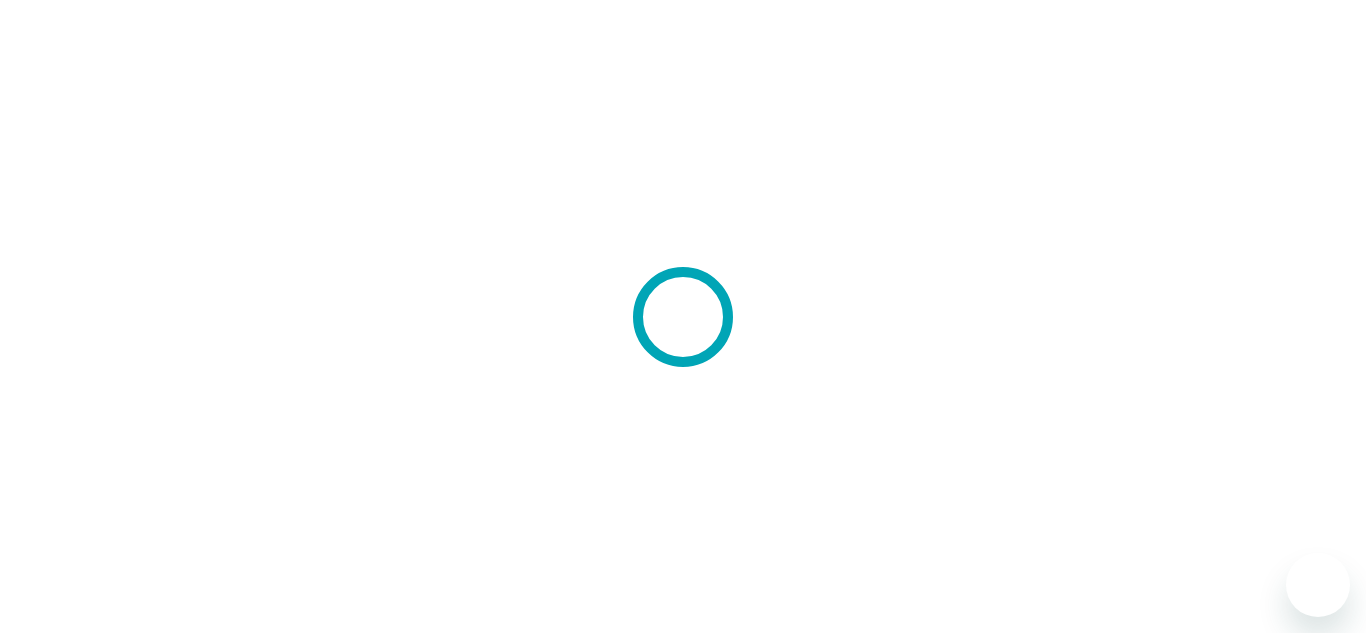 scroll, scrollTop: 0, scrollLeft: 0, axis: both 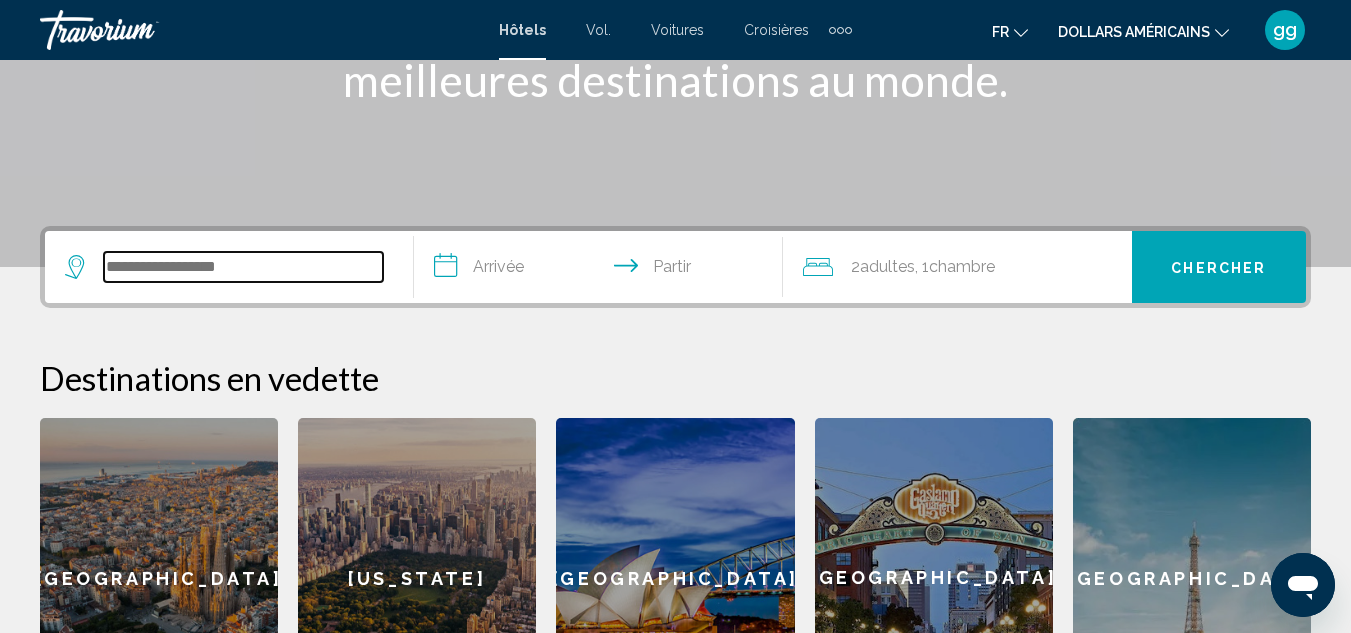 click at bounding box center [243, 267] 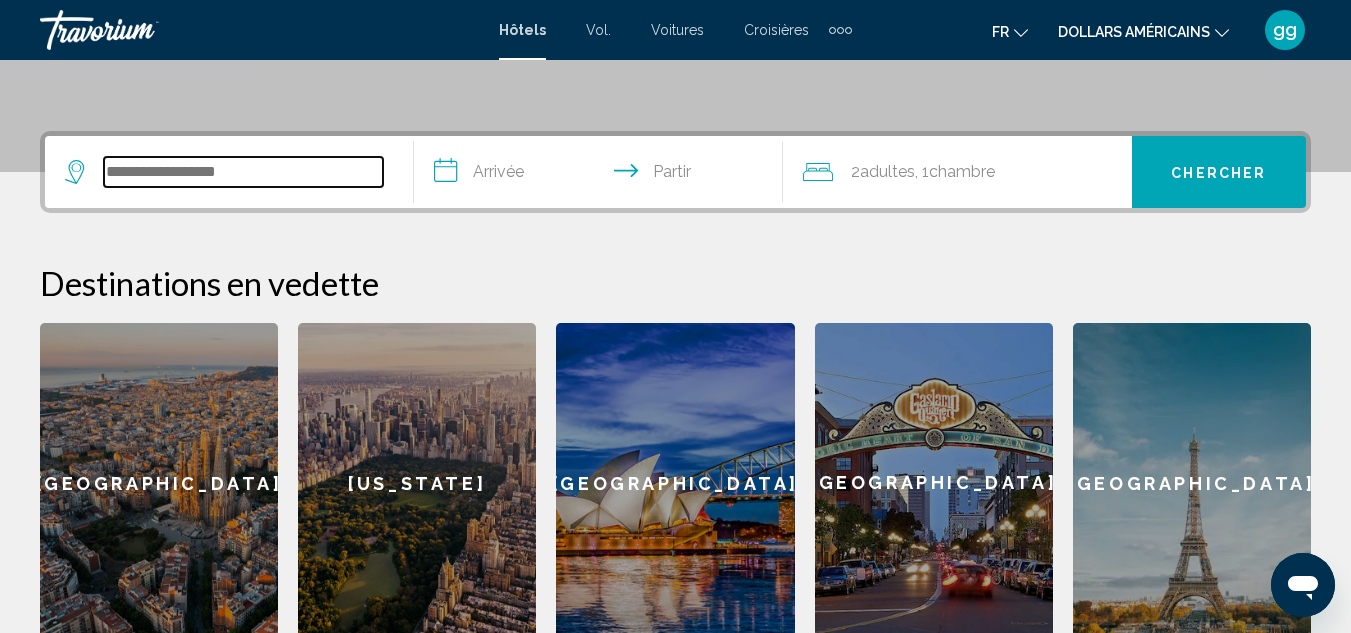 scroll, scrollTop: 494, scrollLeft: 0, axis: vertical 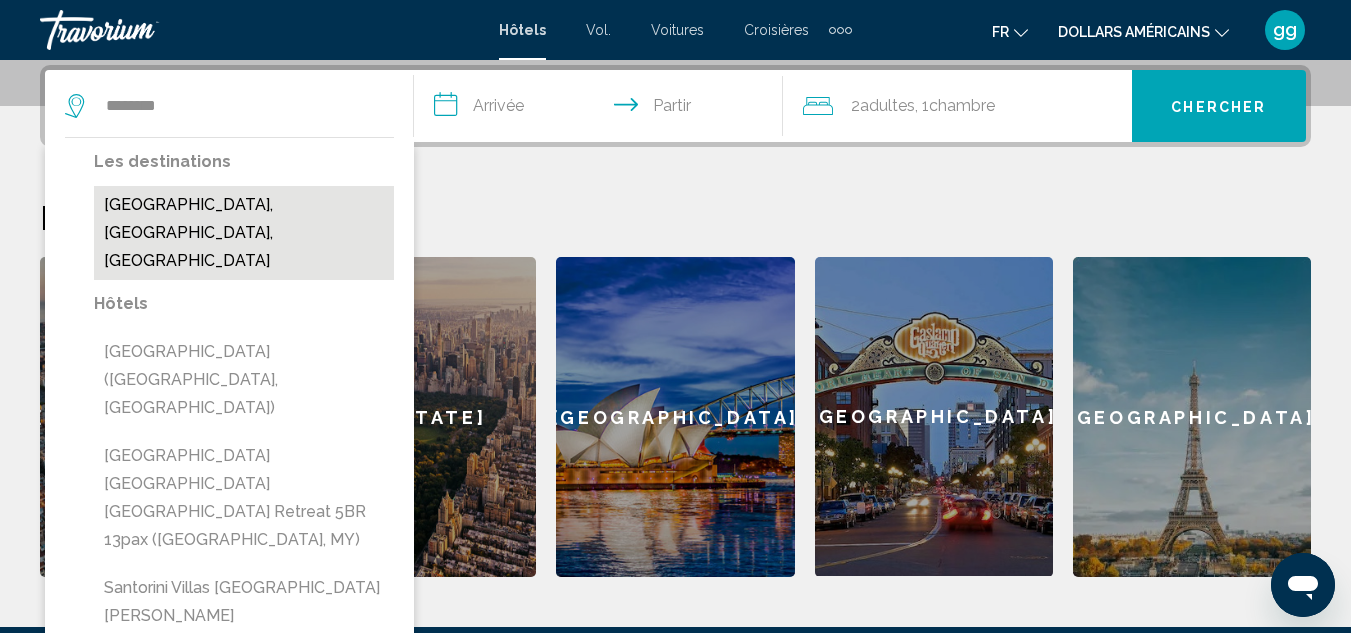 click on "[GEOGRAPHIC_DATA], [GEOGRAPHIC_DATA], [GEOGRAPHIC_DATA]" at bounding box center (244, 233) 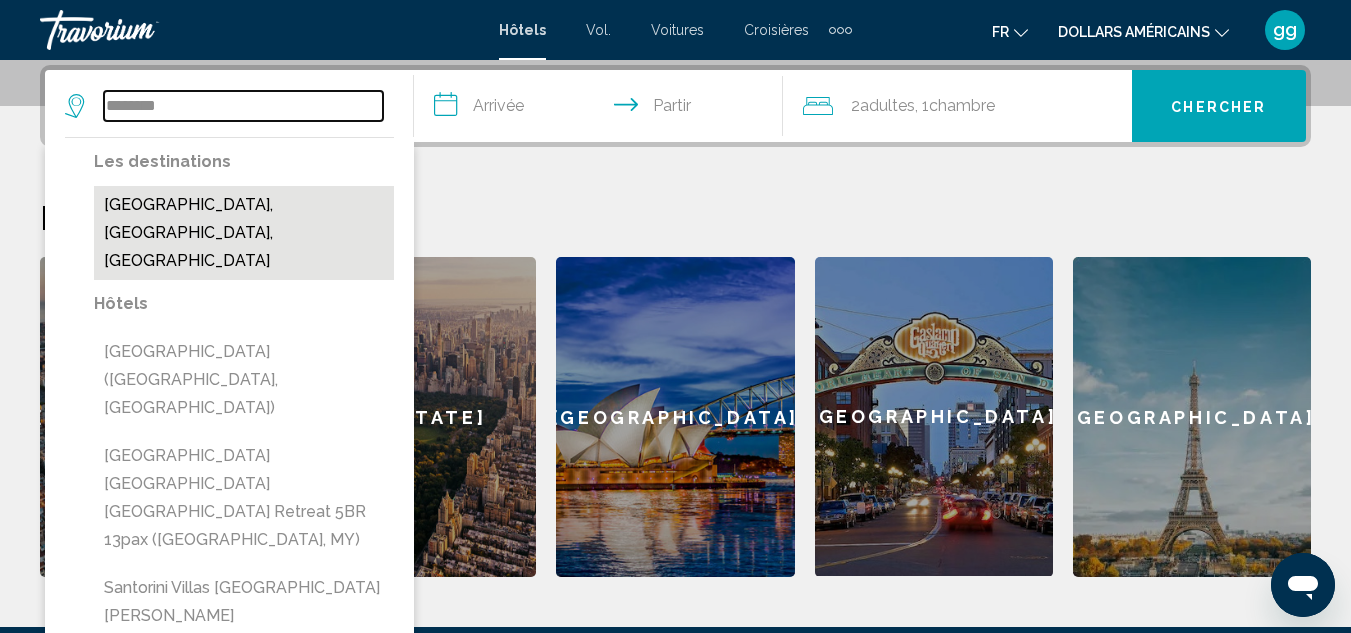 type on "**********" 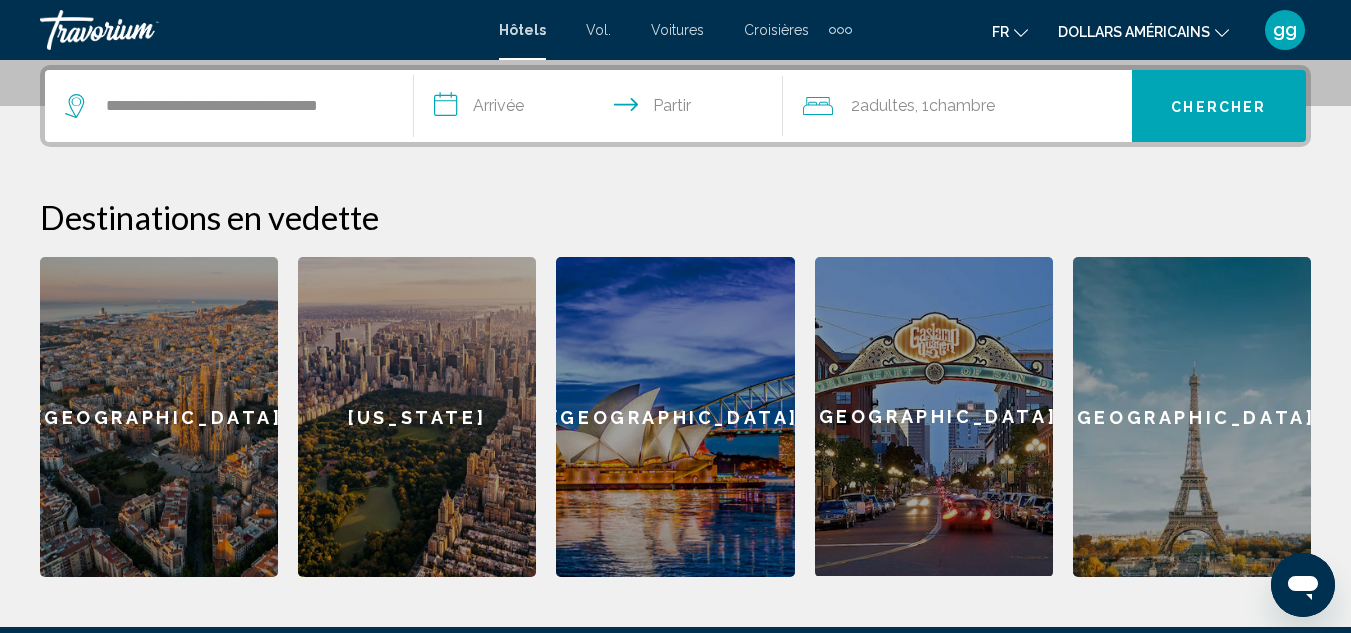 click on "**********" at bounding box center (602, 109) 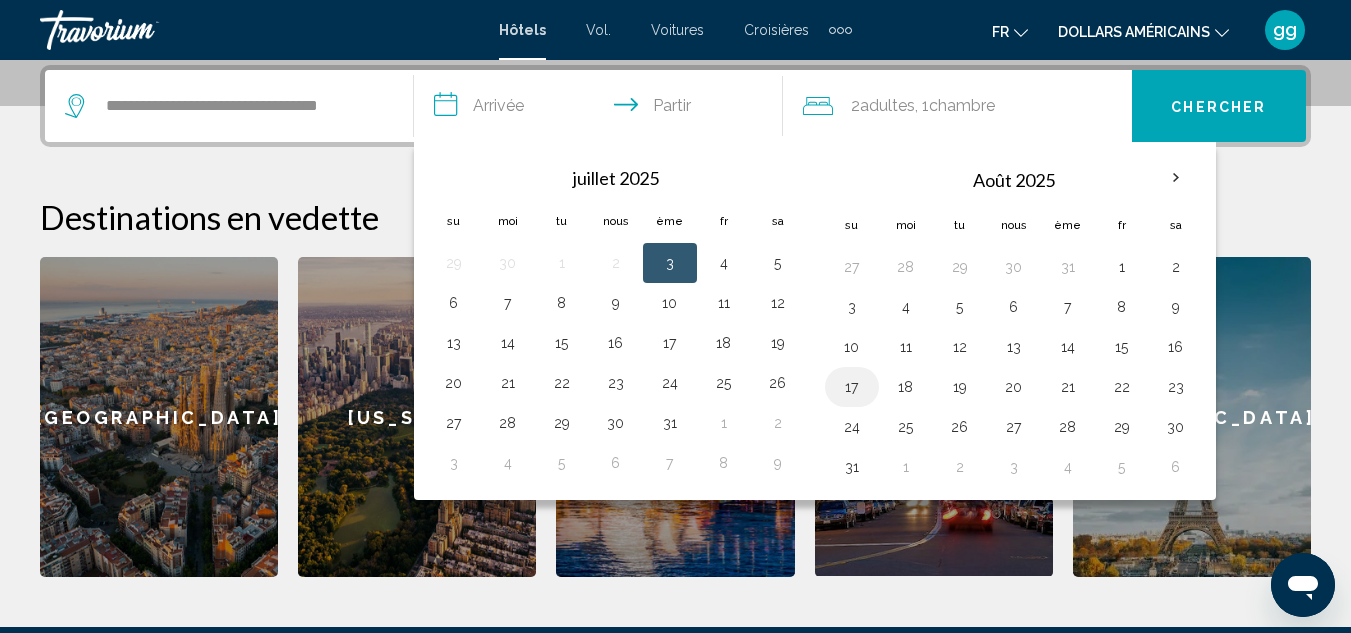 click on "17" at bounding box center (852, 387) 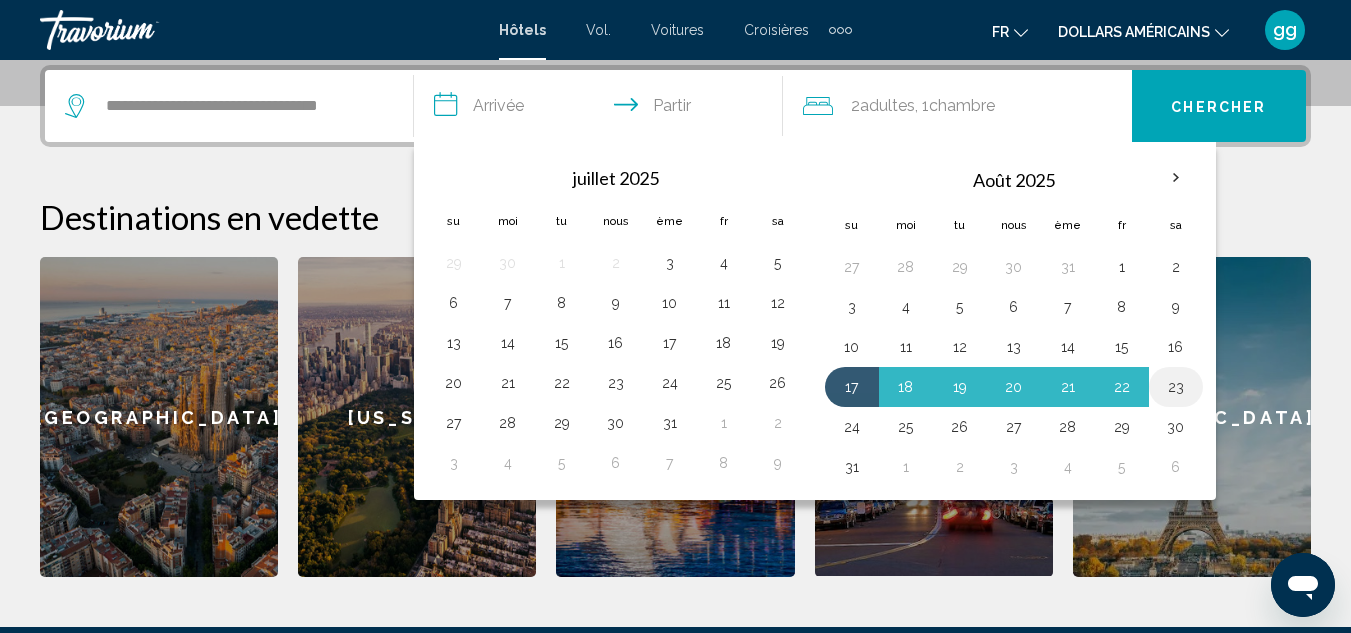 click on "23" at bounding box center (1176, 387) 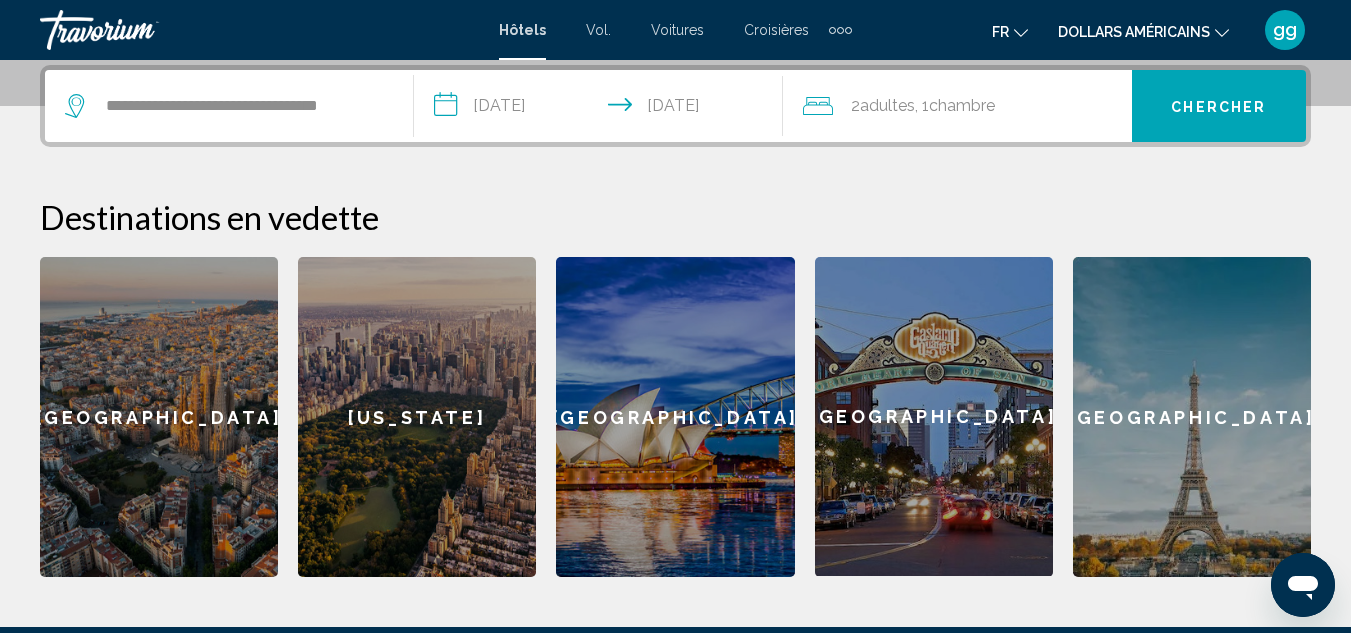 click on "Chambre" 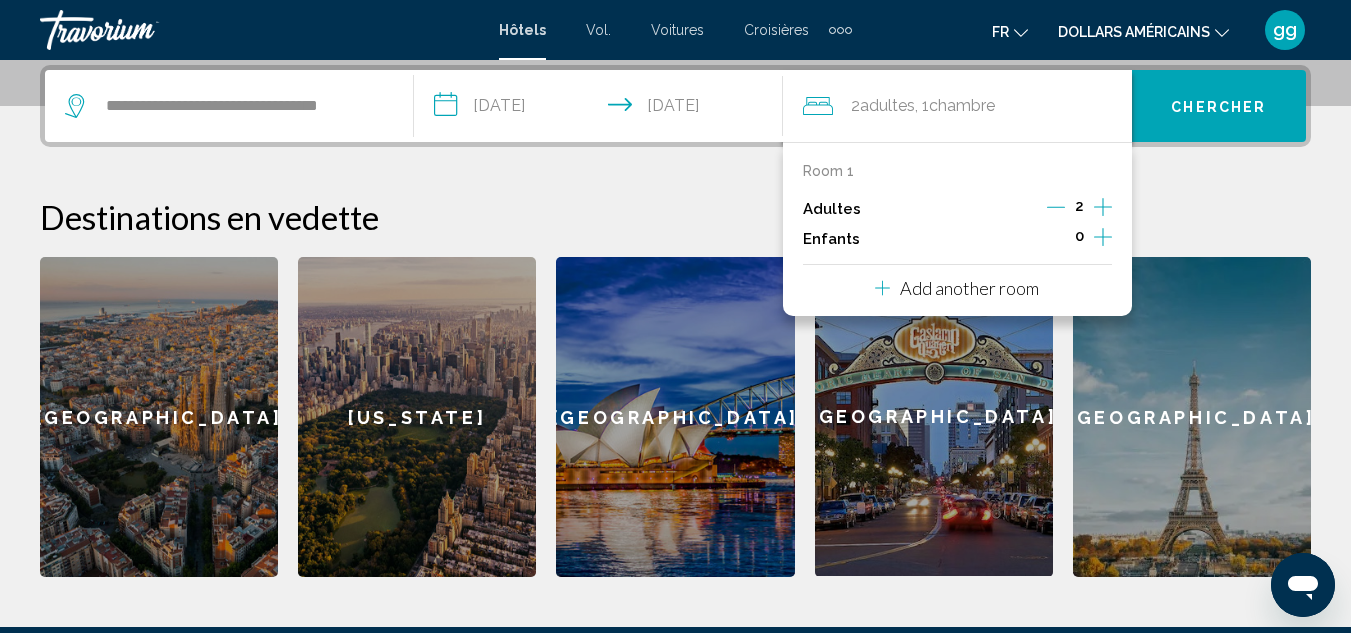 click 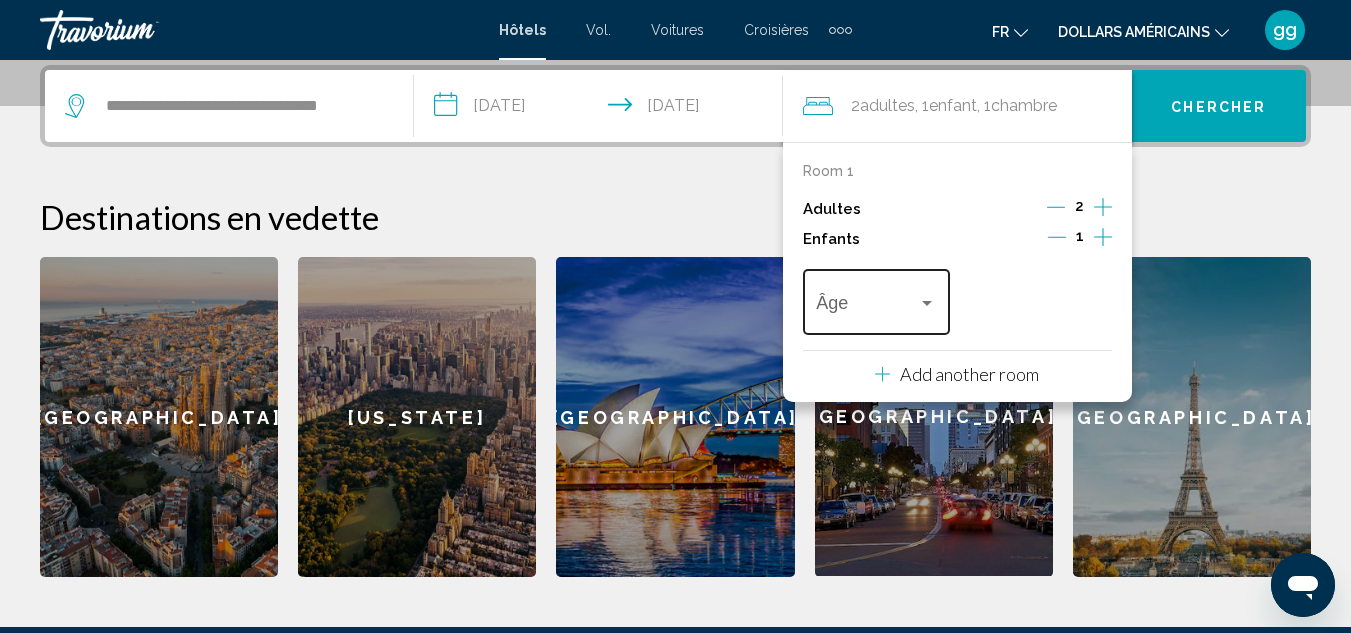 click on "Âge" at bounding box center [876, 299] 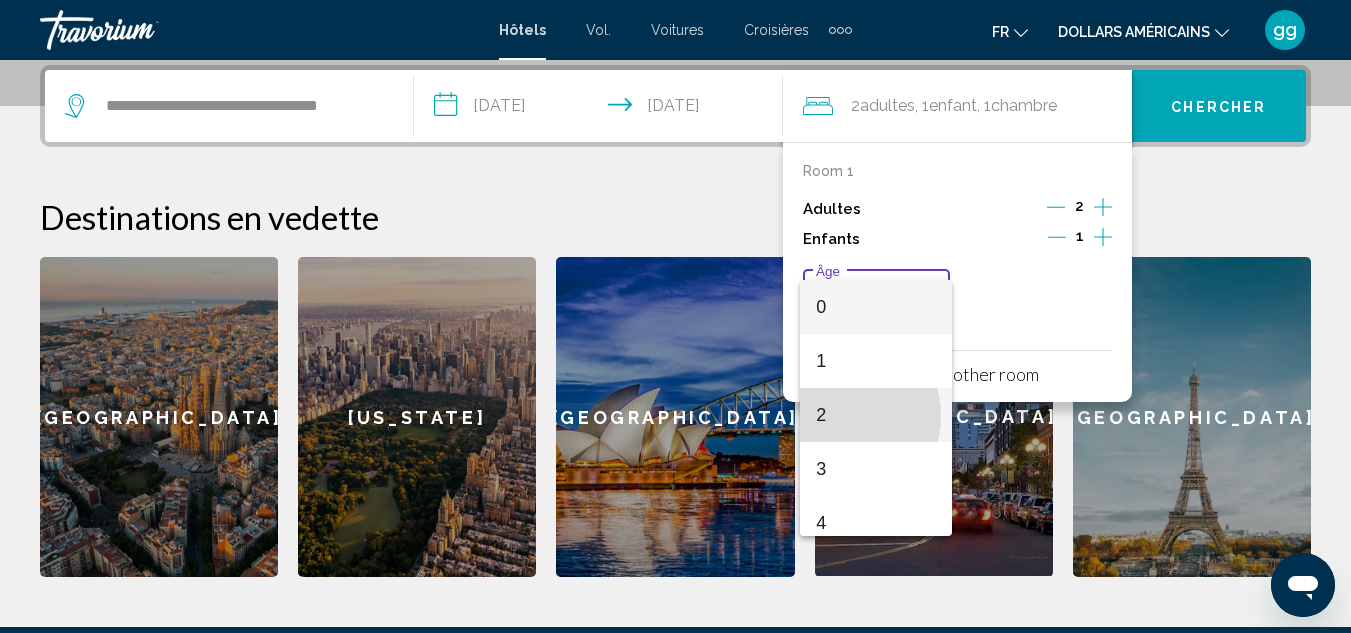 click on "2" at bounding box center [876, 415] 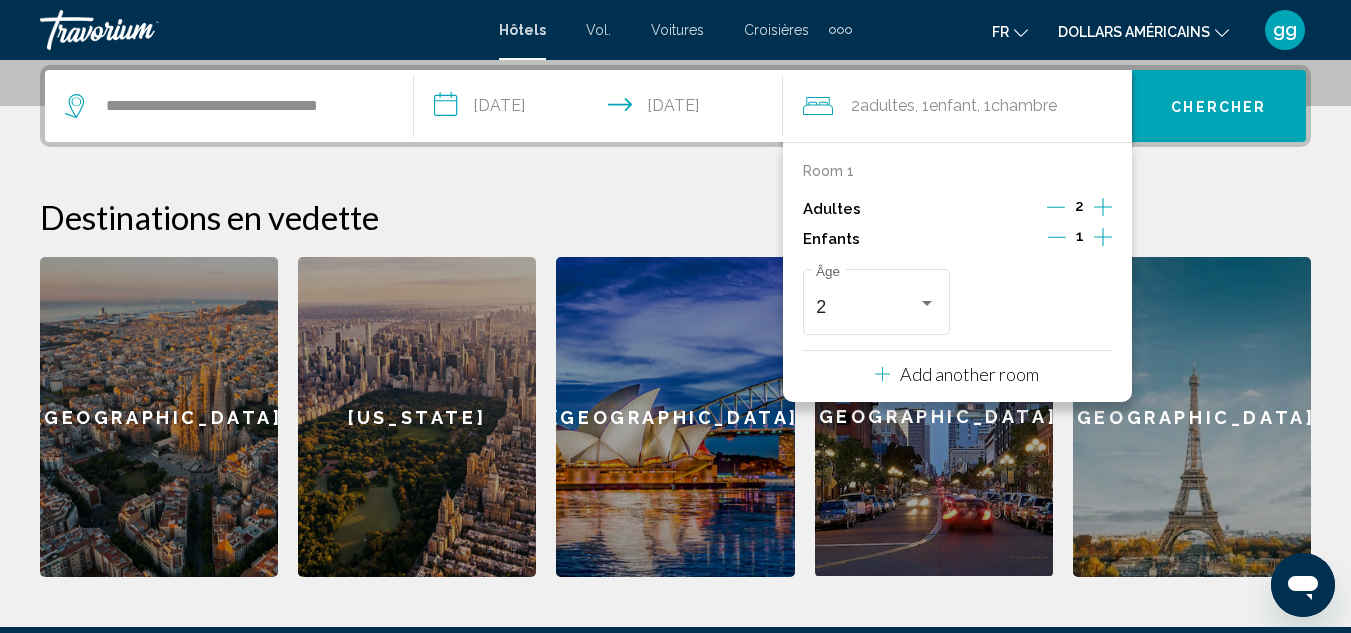 click on "Chercher" at bounding box center (1218, 107) 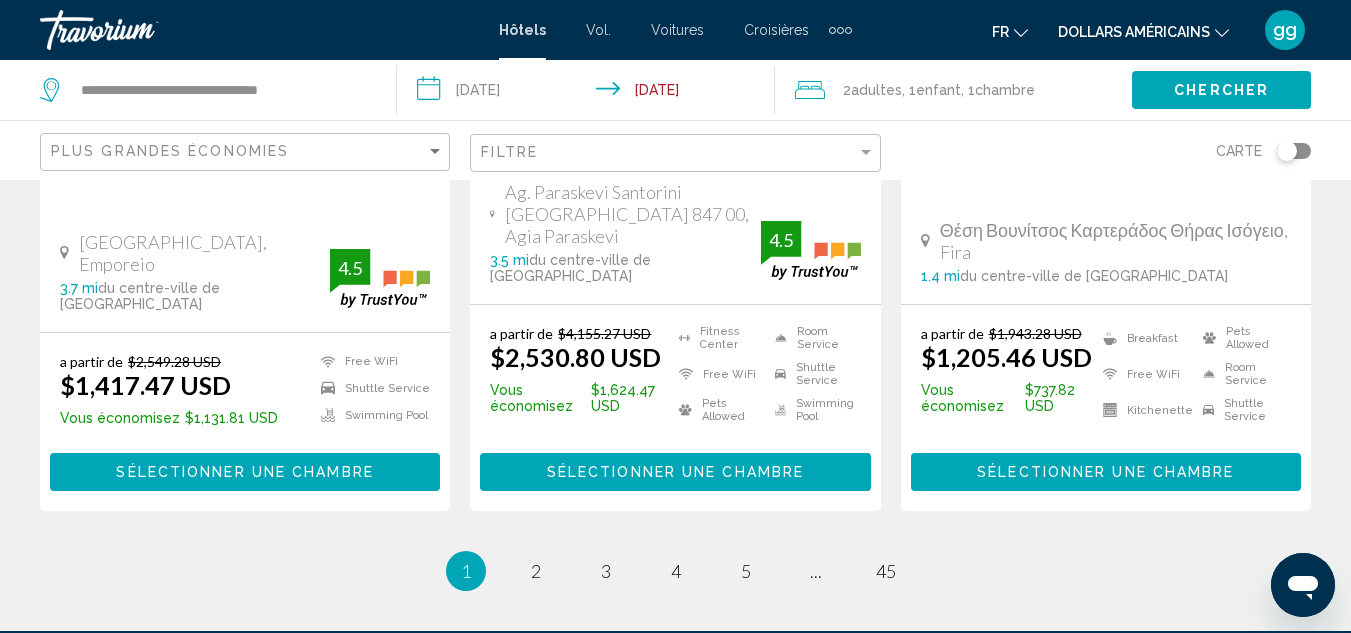 scroll, scrollTop: 2771, scrollLeft: 0, axis: vertical 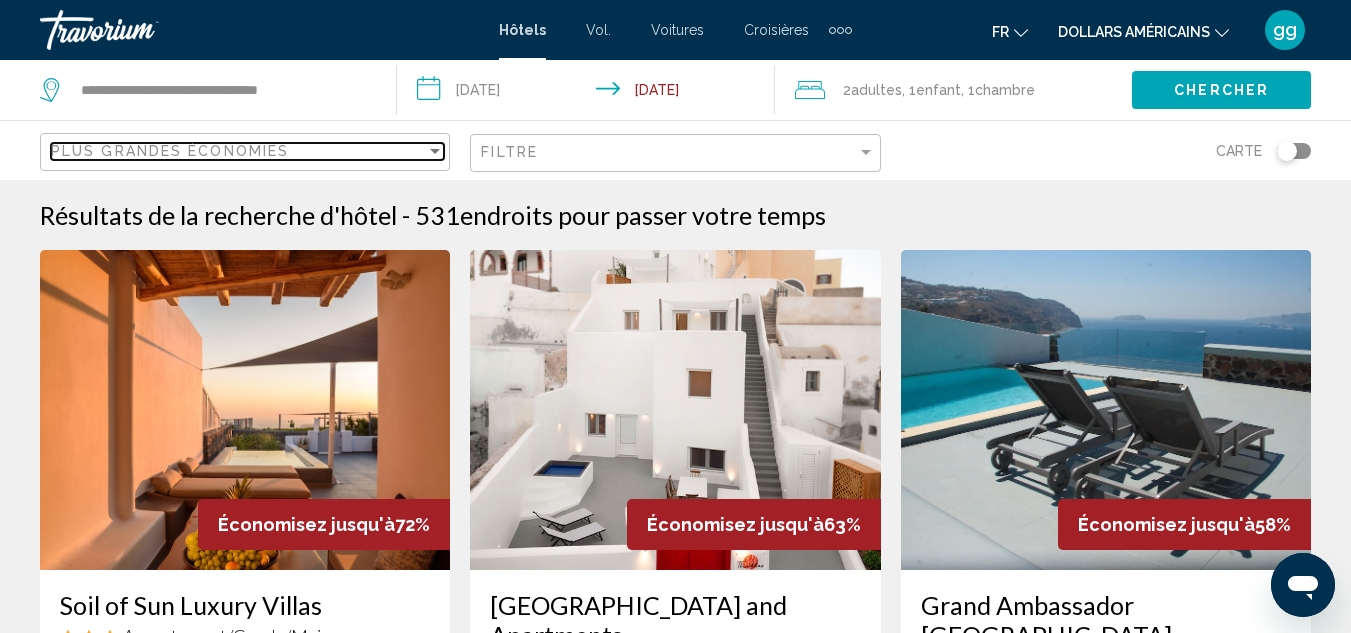 click at bounding box center [435, 151] 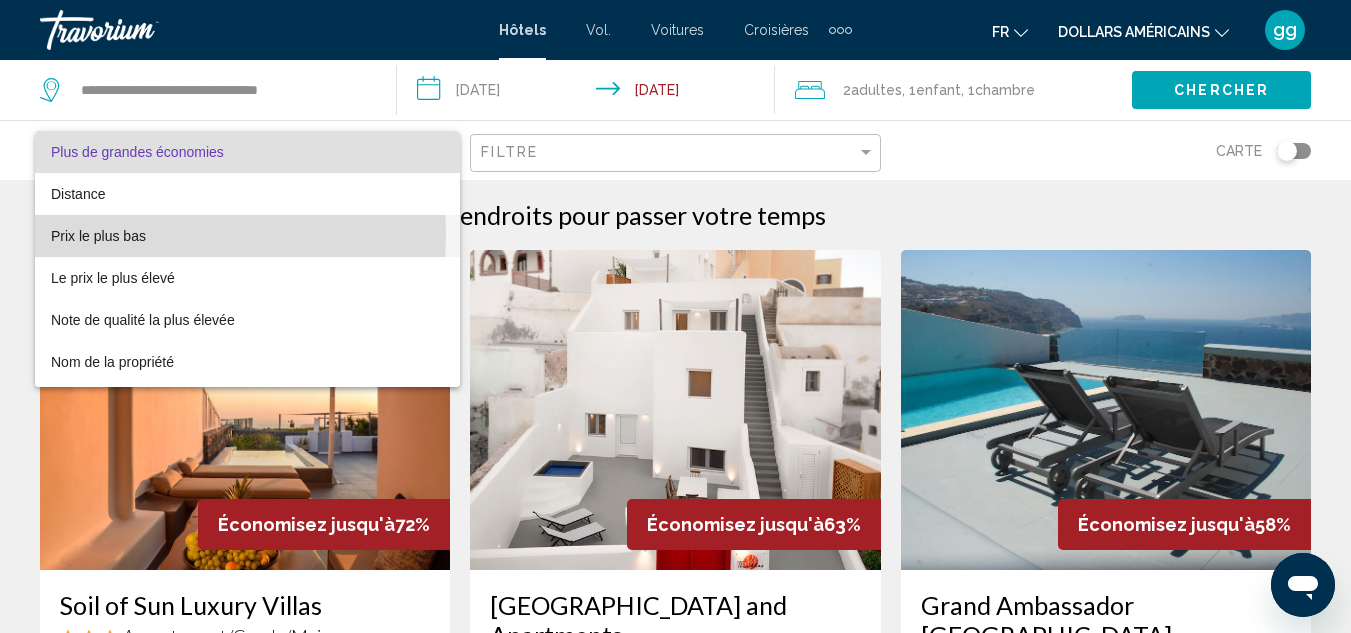 click on "Prix ​​le plus bas" at bounding box center [247, 236] 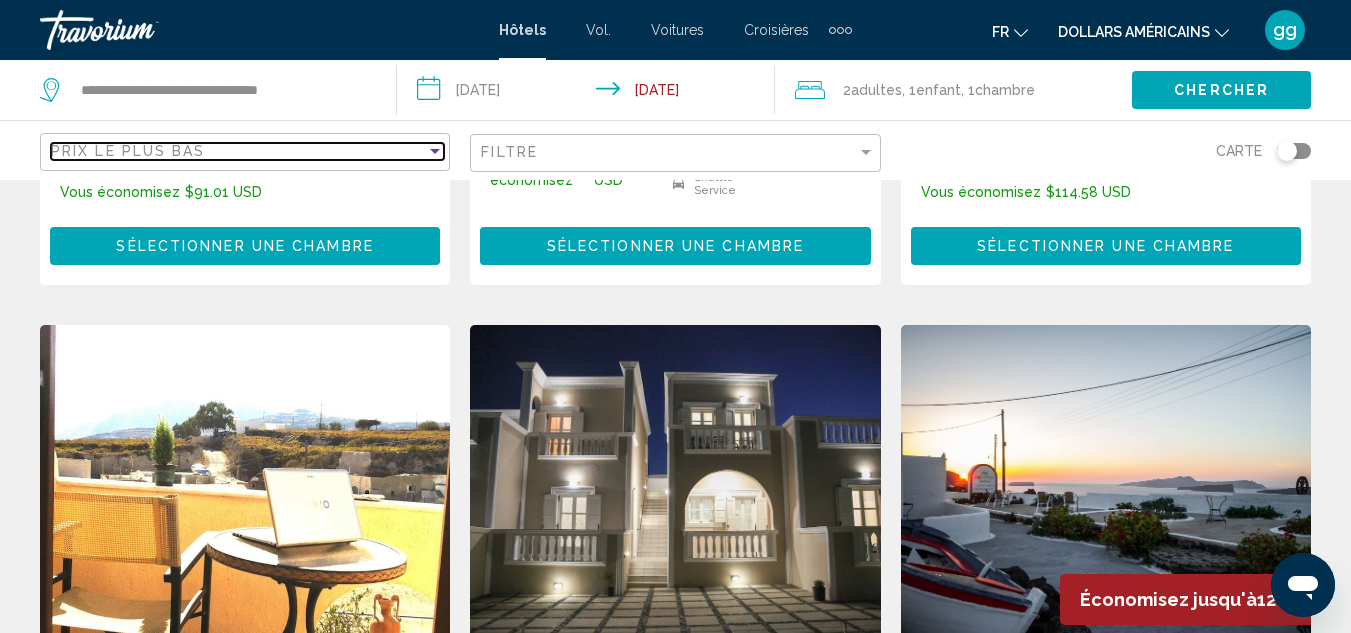 scroll, scrollTop: 1385, scrollLeft: 0, axis: vertical 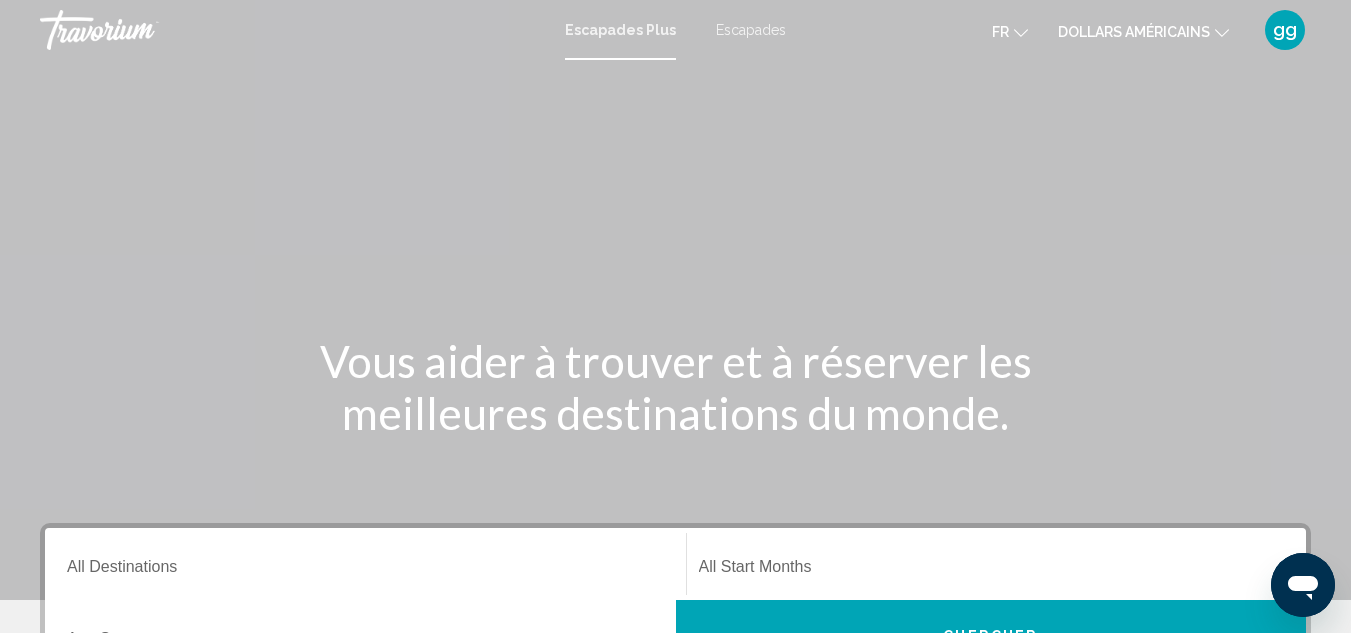 click at bounding box center [675, 300] 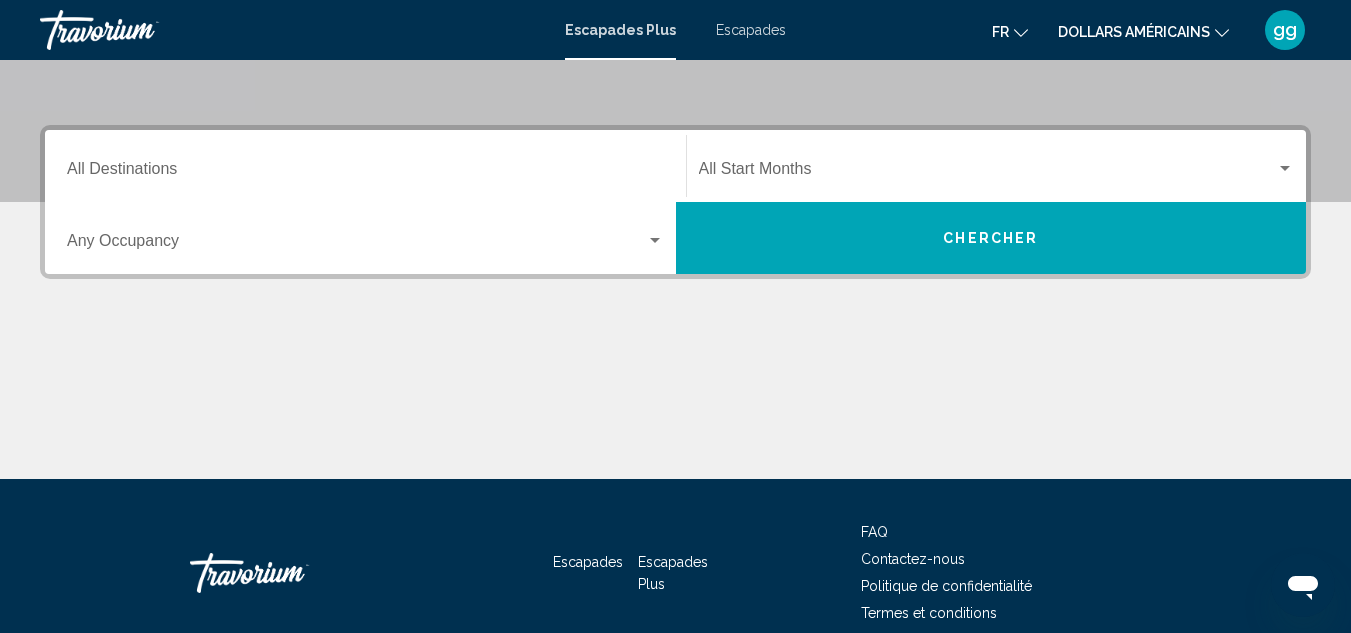 scroll, scrollTop: 400, scrollLeft: 0, axis: vertical 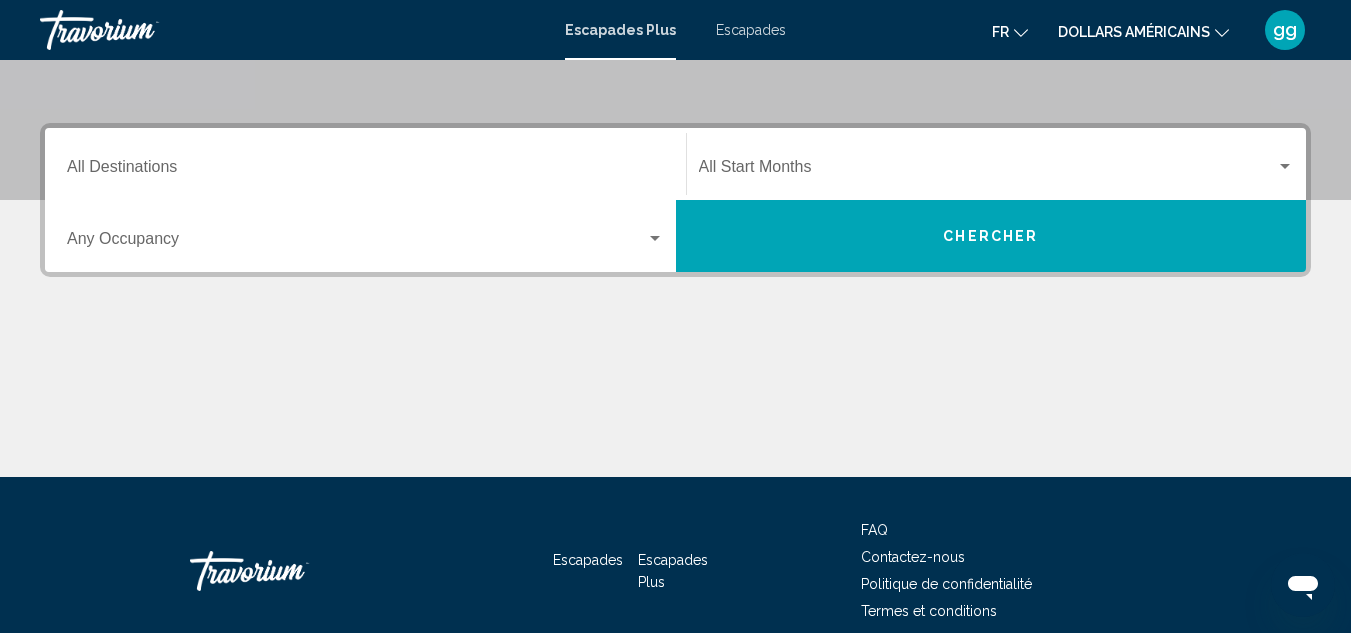 click on "Chercher" at bounding box center (990, 235) 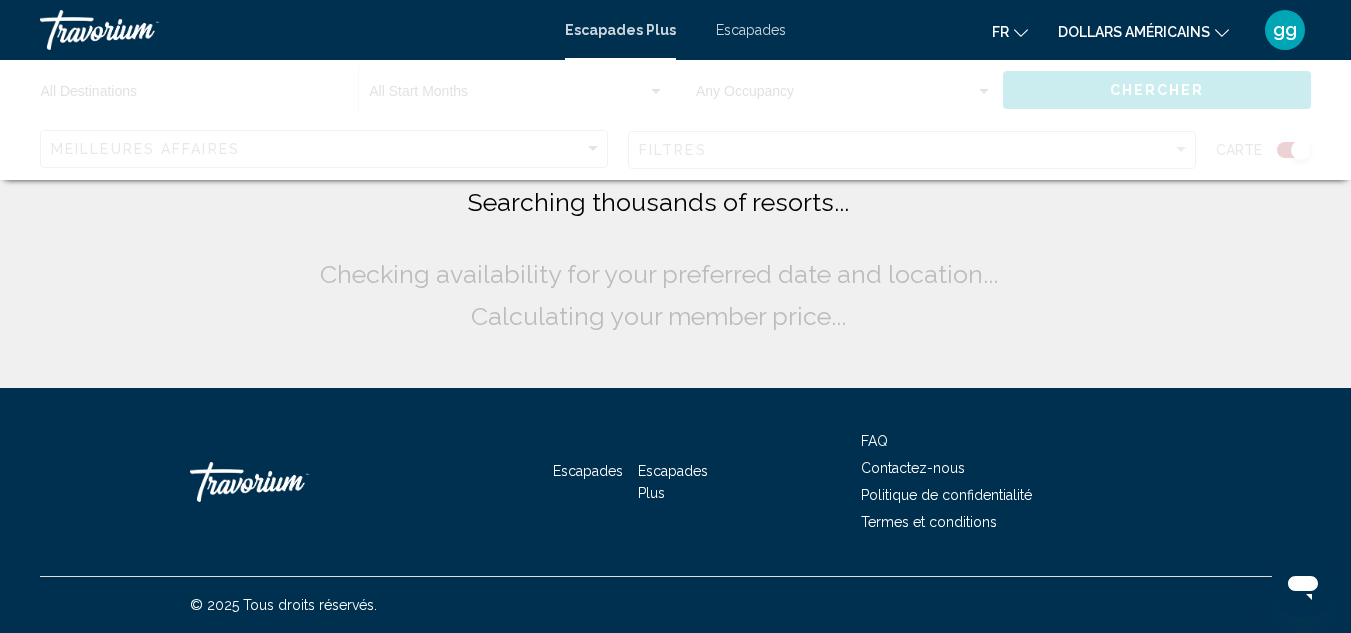 scroll, scrollTop: 0, scrollLeft: 0, axis: both 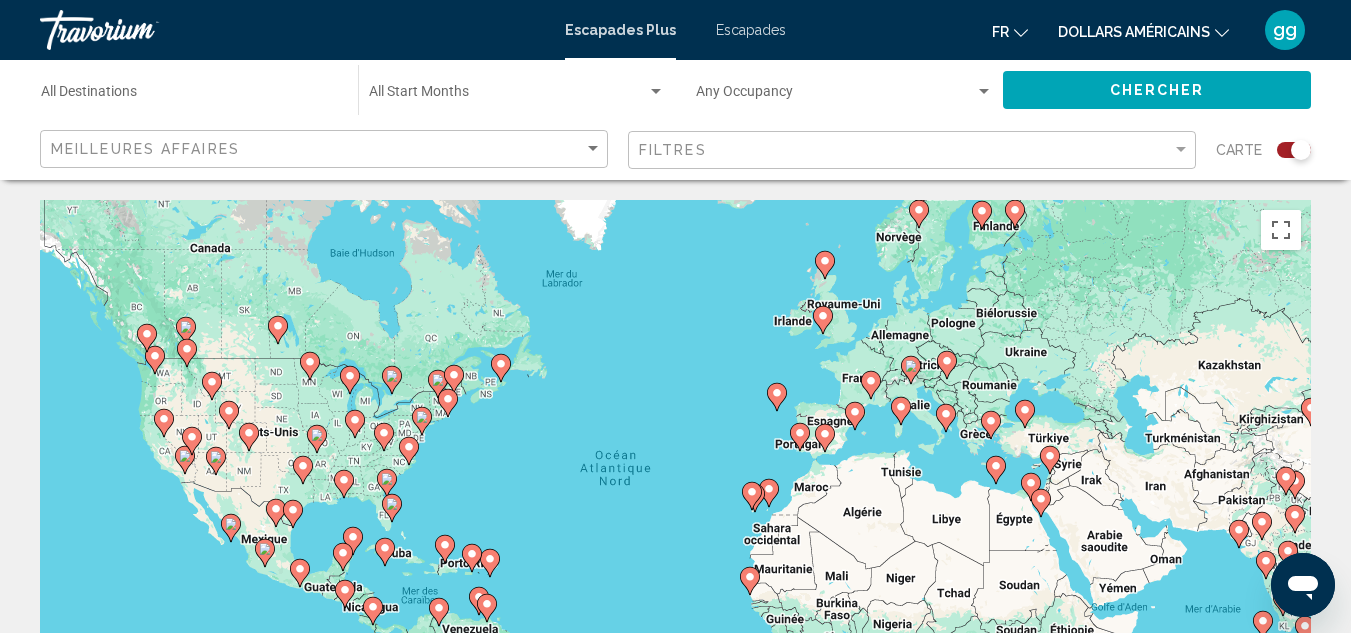 click 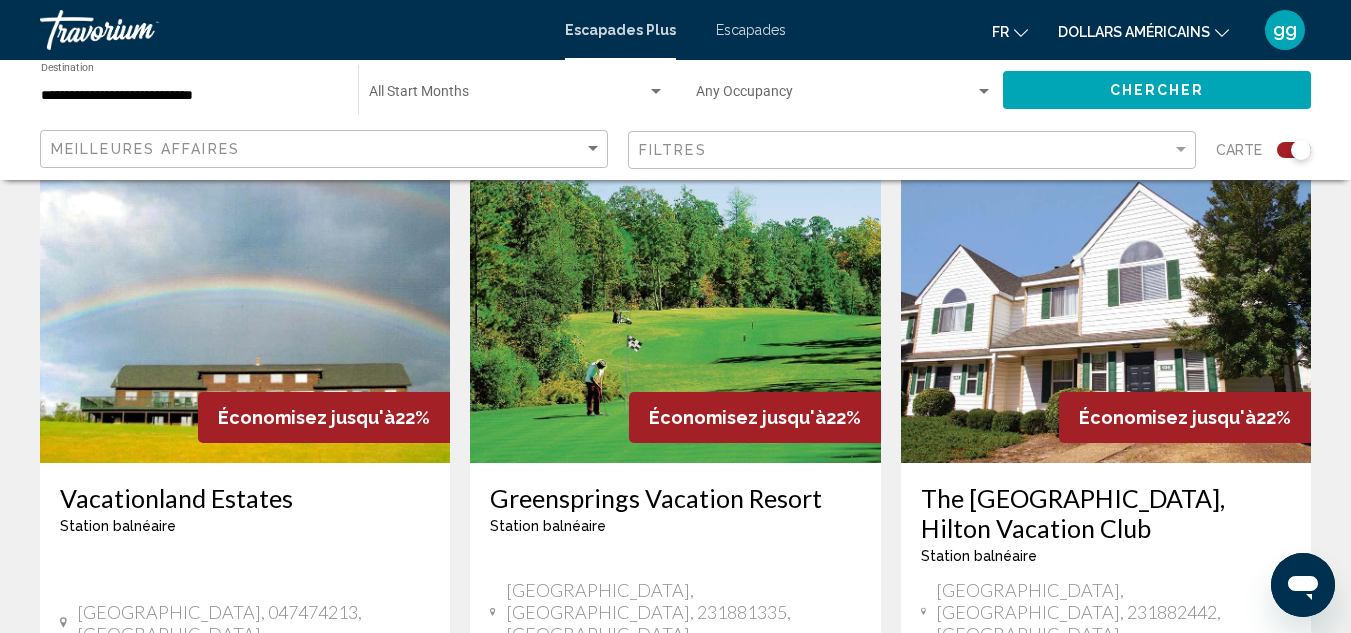 scroll, scrollTop: 2247, scrollLeft: 0, axis: vertical 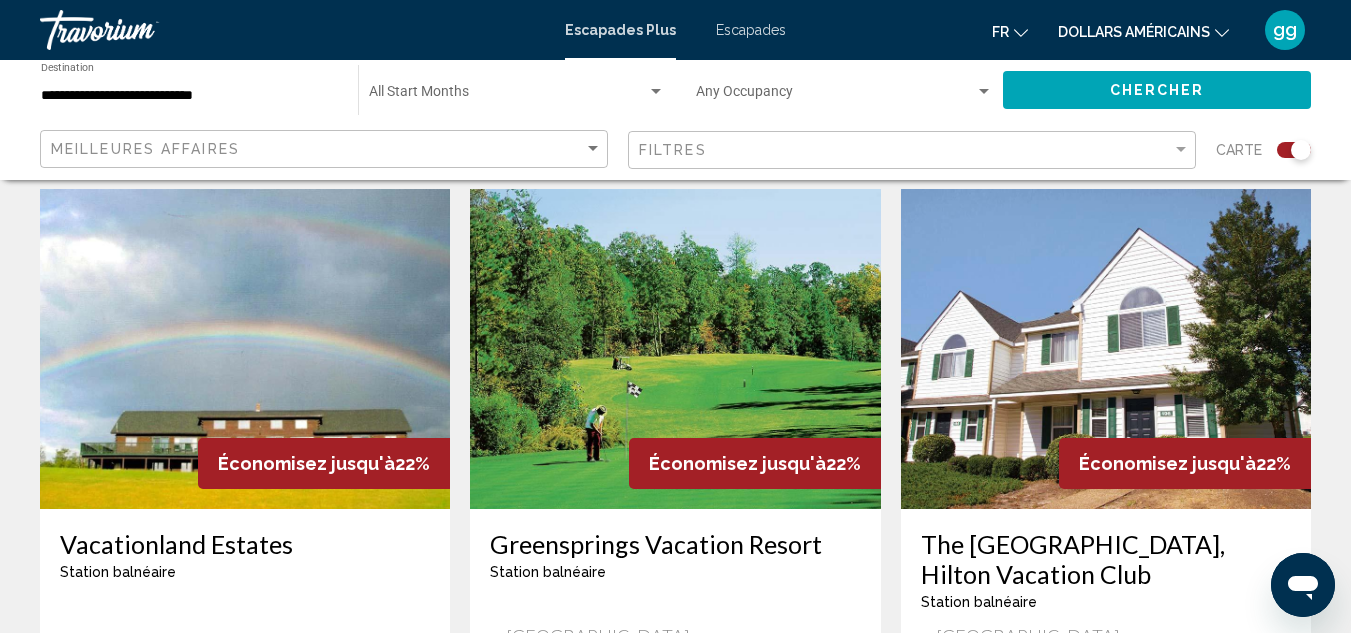 click at bounding box center (508, 96) 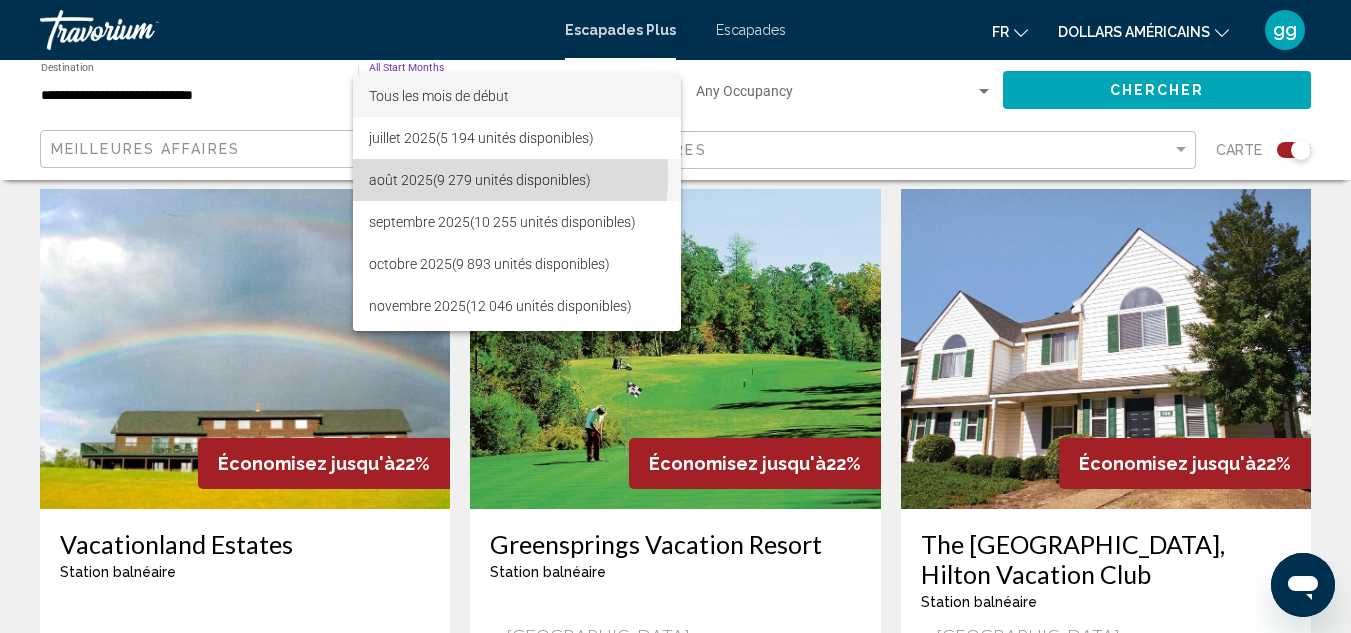click on "(9 279 unités disponibles)" at bounding box center [512, 180] 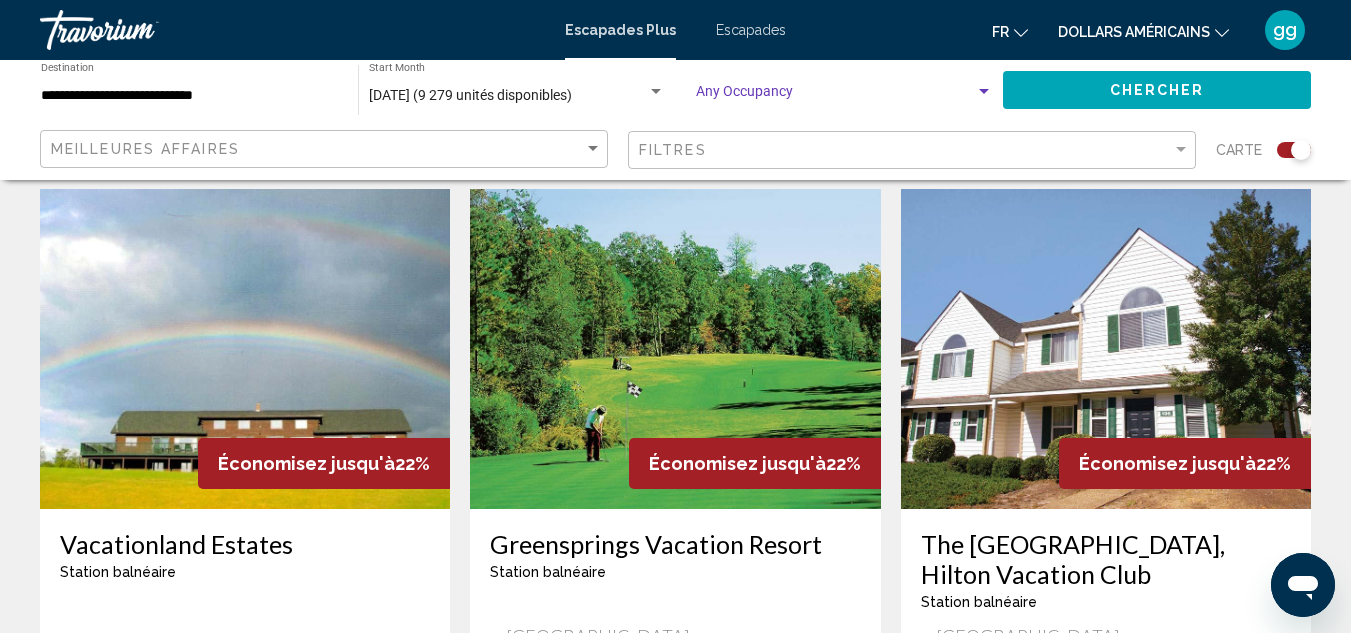 click at bounding box center [984, 91] 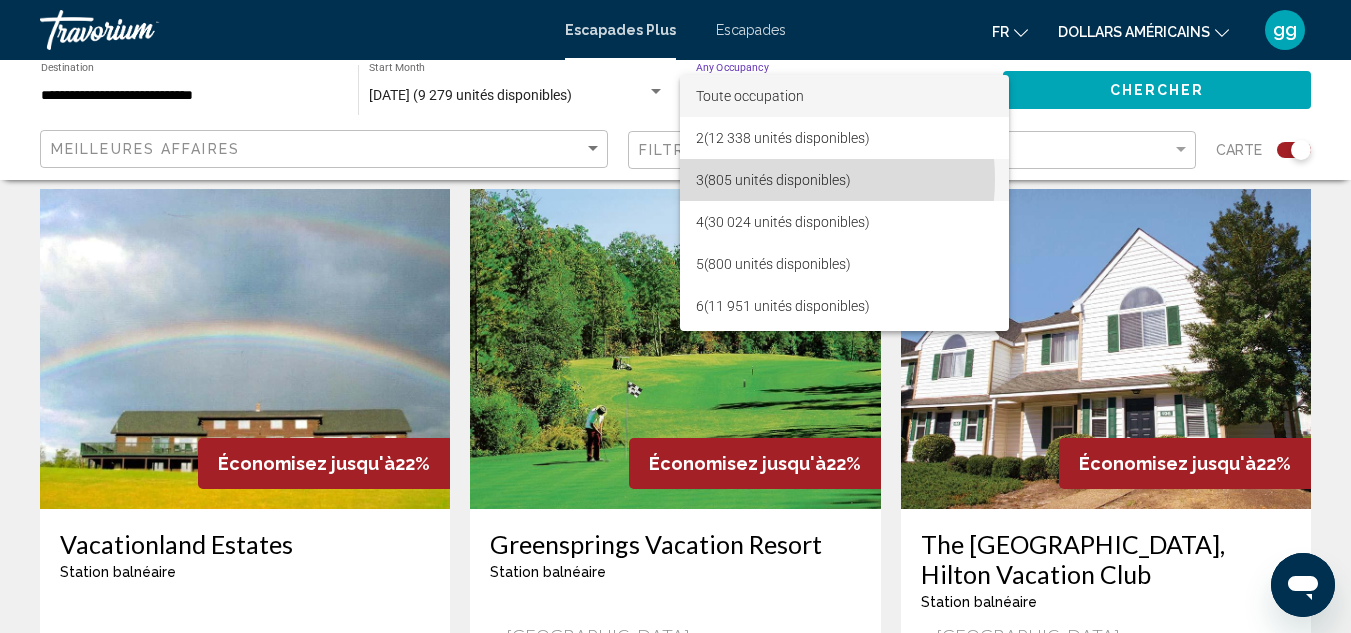 click on "(805 unités disponibles)" at bounding box center (777, 180) 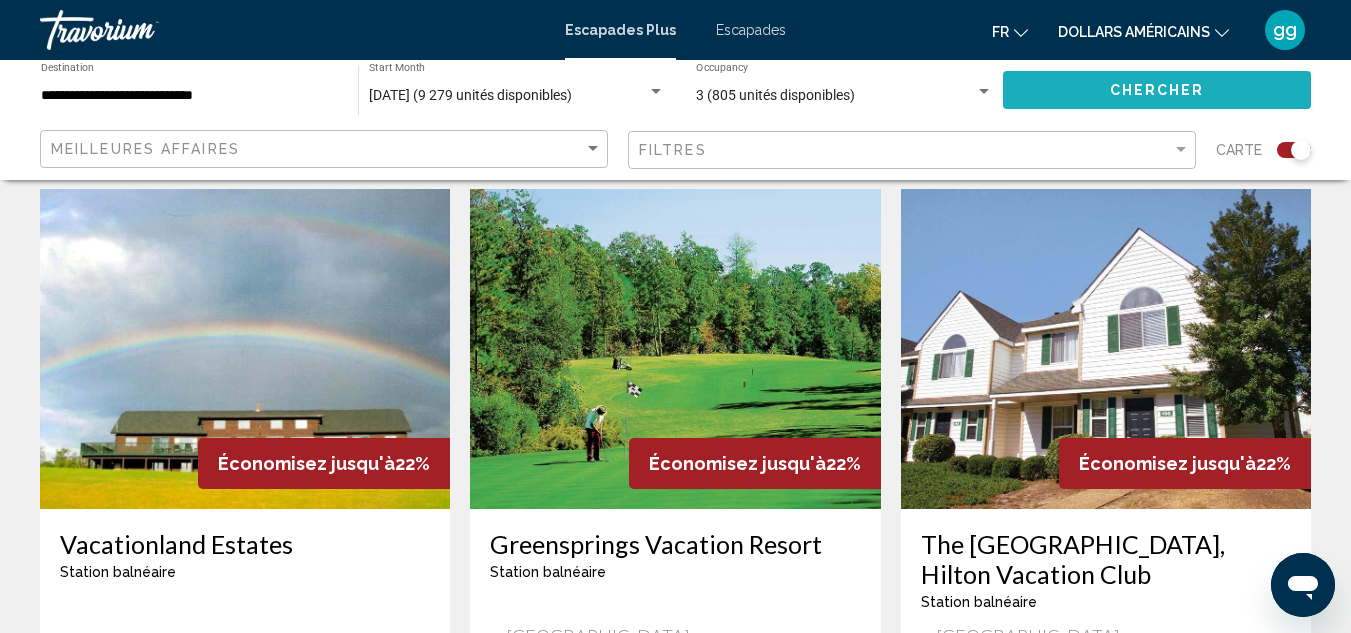 click on "Chercher" 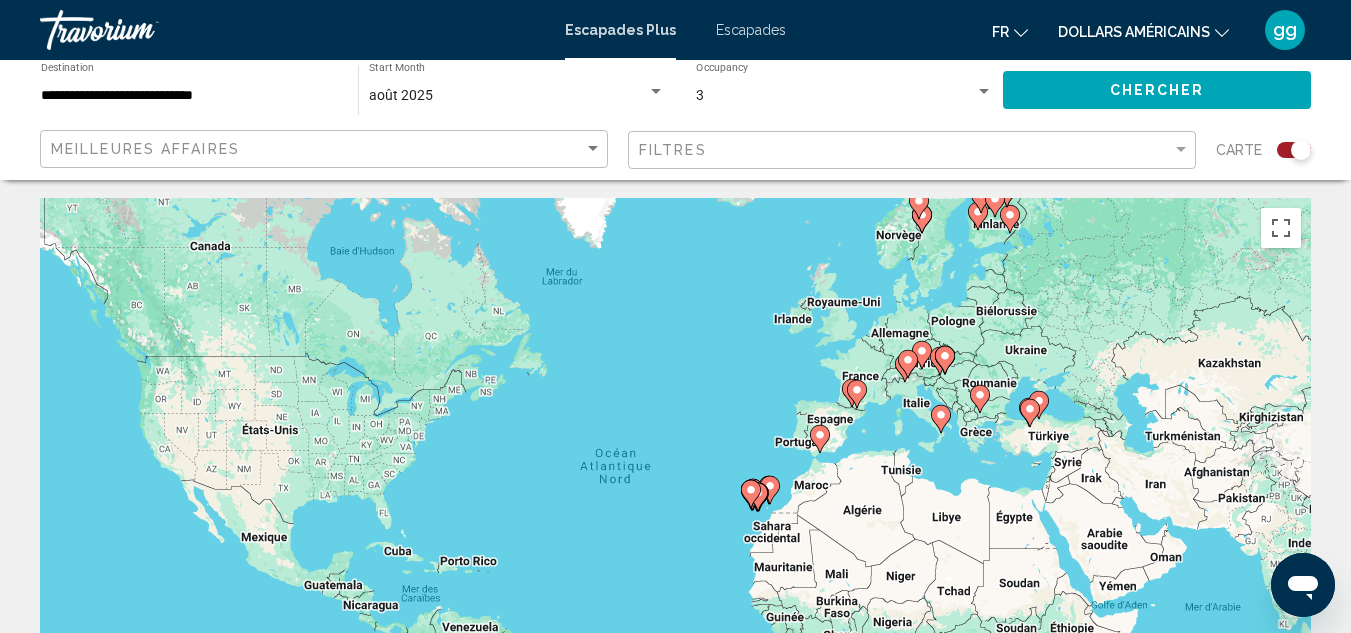 scroll, scrollTop: 0, scrollLeft: 0, axis: both 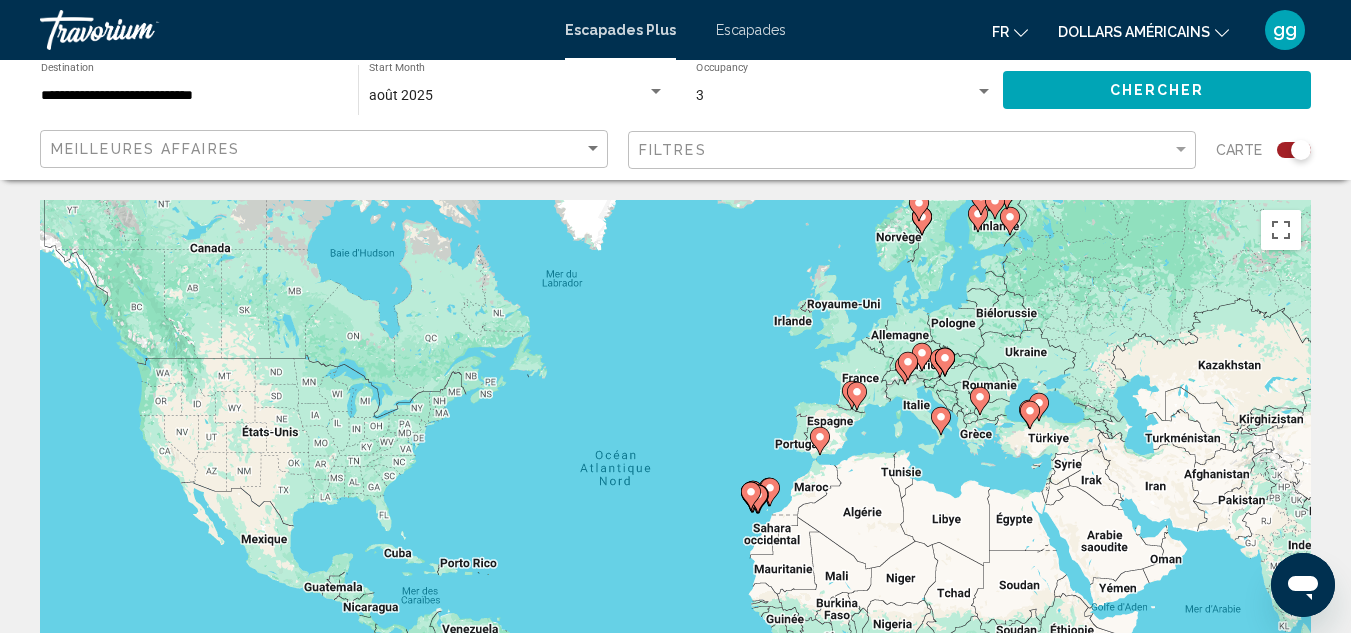 click 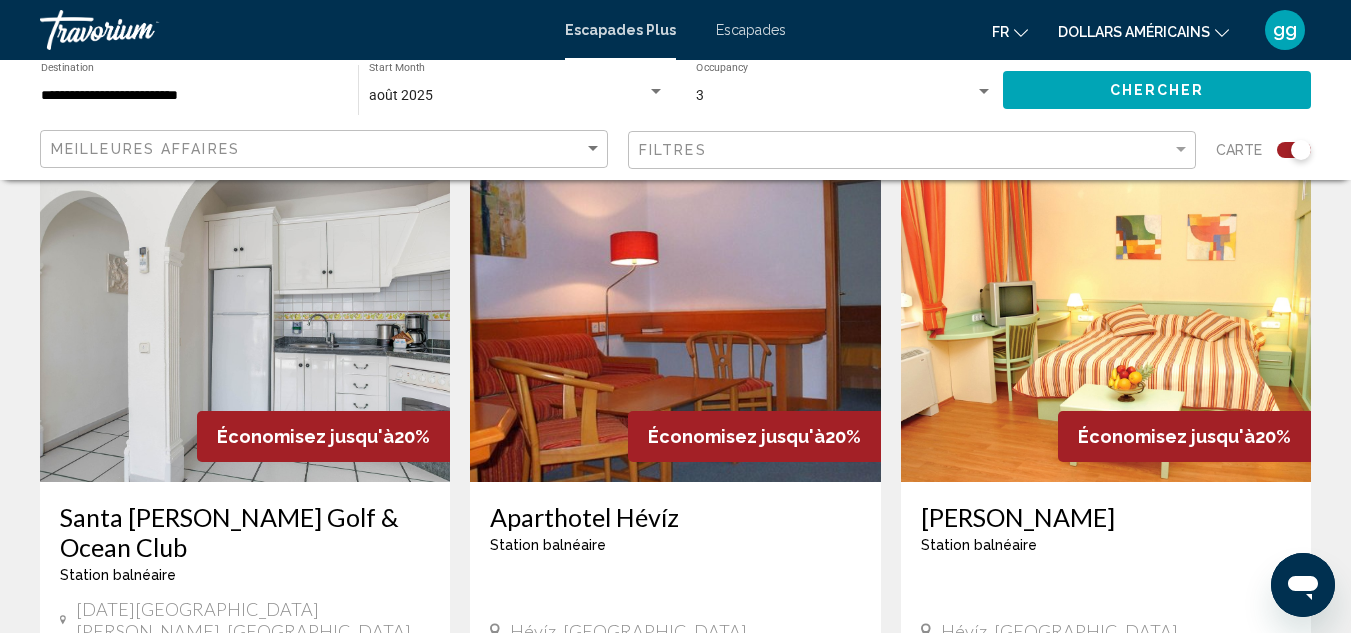 scroll, scrollTop: 2200, scrollLeft: 0, axis: vertical 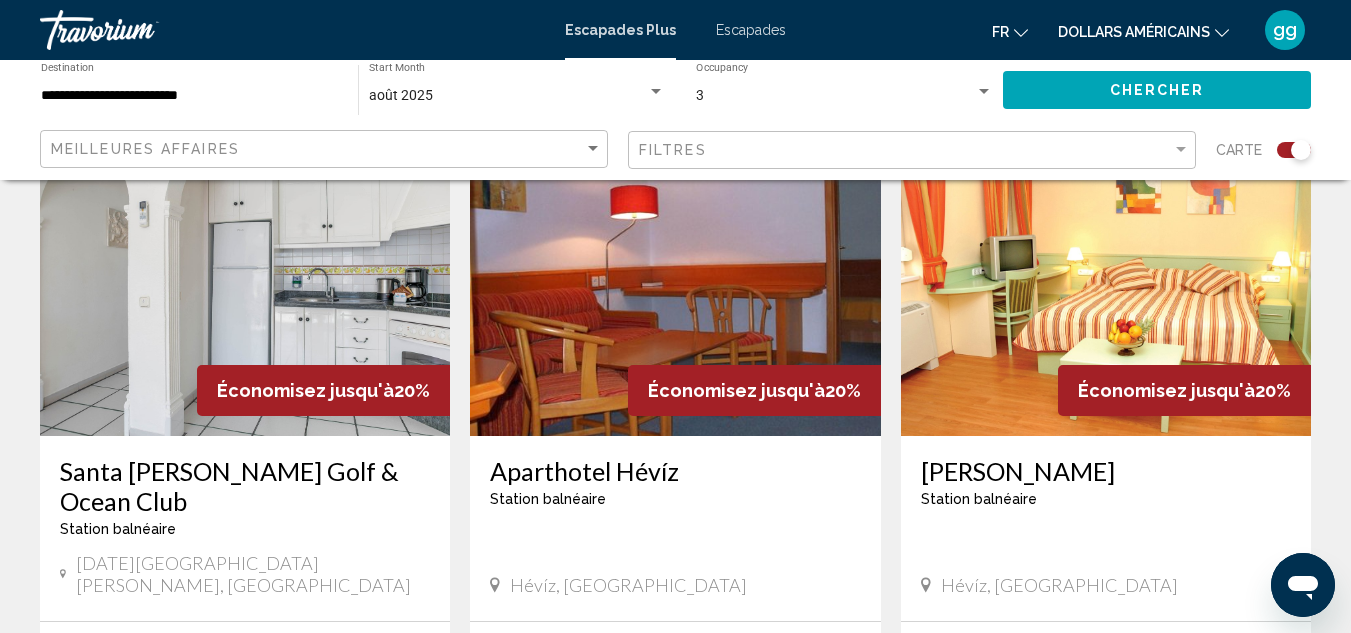 click on "Escapades" at bounding box center (751, 30) 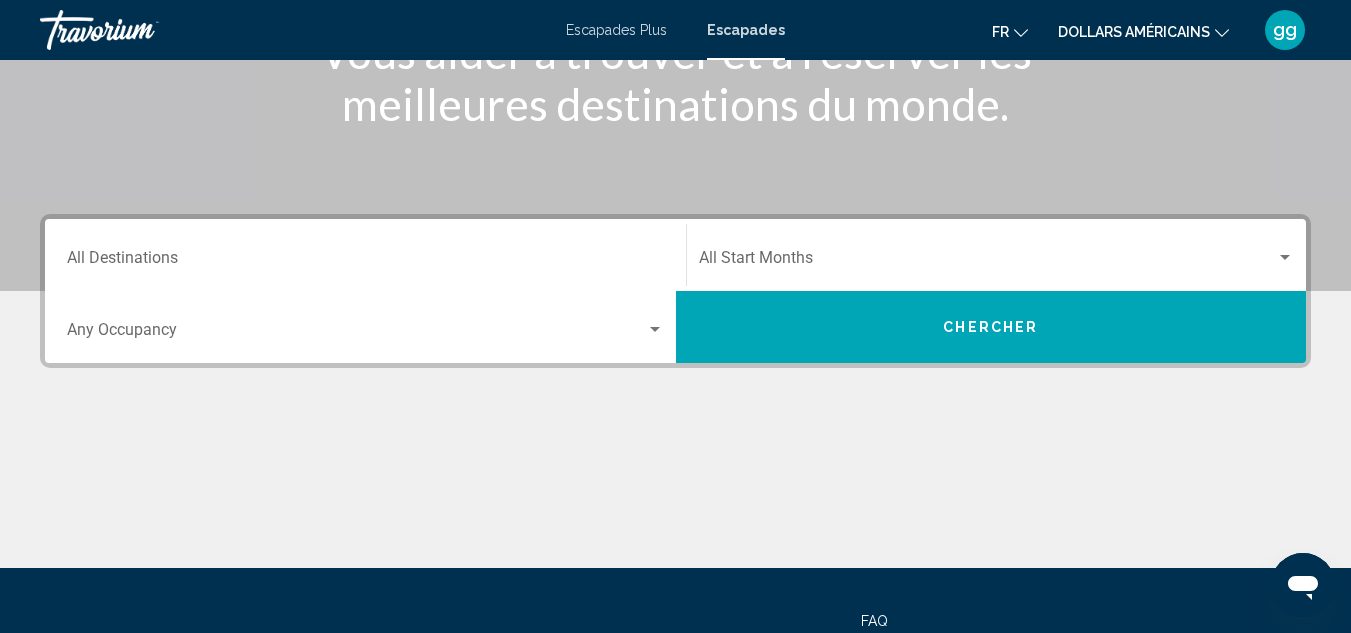 scroll, scrollTop: 289, scrollLeft: 0, axis: vertical 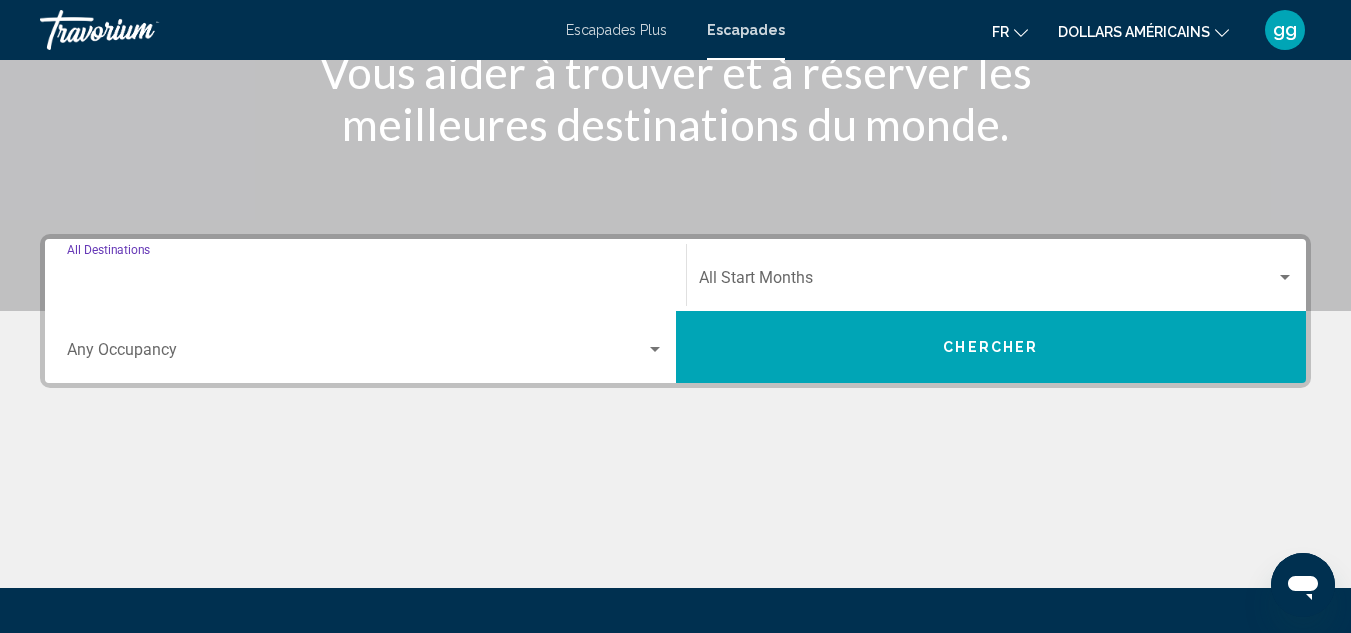 click on "Destination All Destinations" at bounding box center (365, 282) 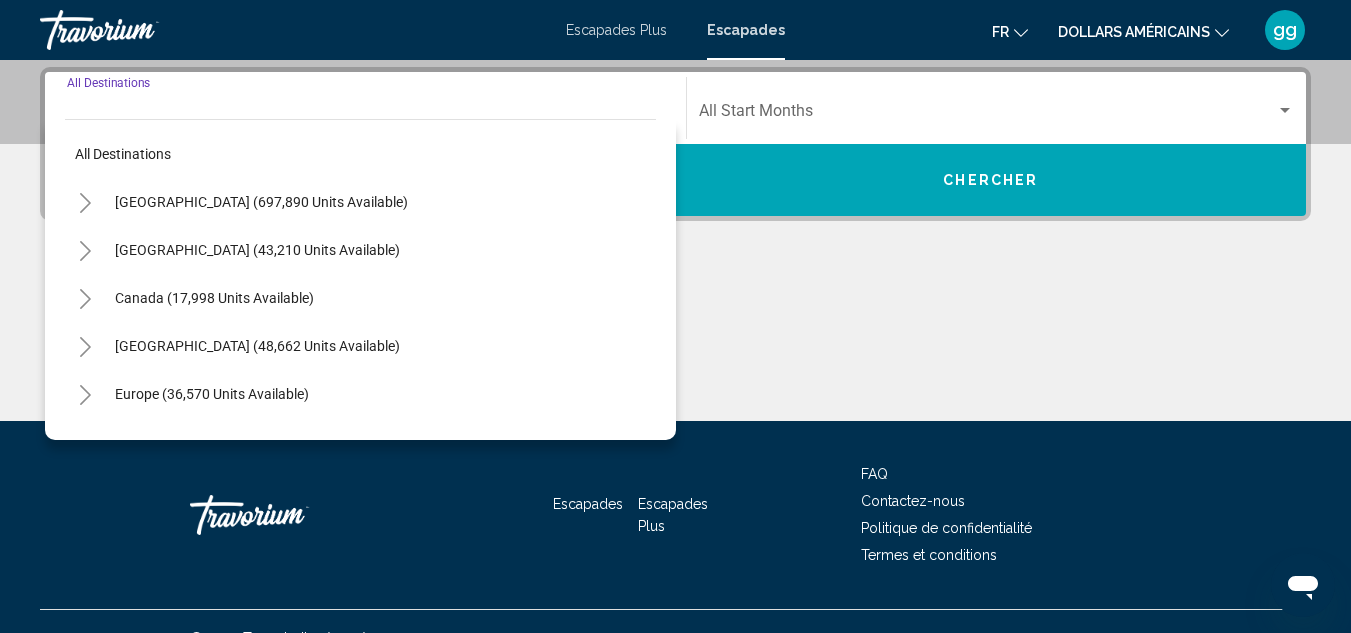 scroll, scrollTop: 458, scrollLeft: 0, axis: vertical 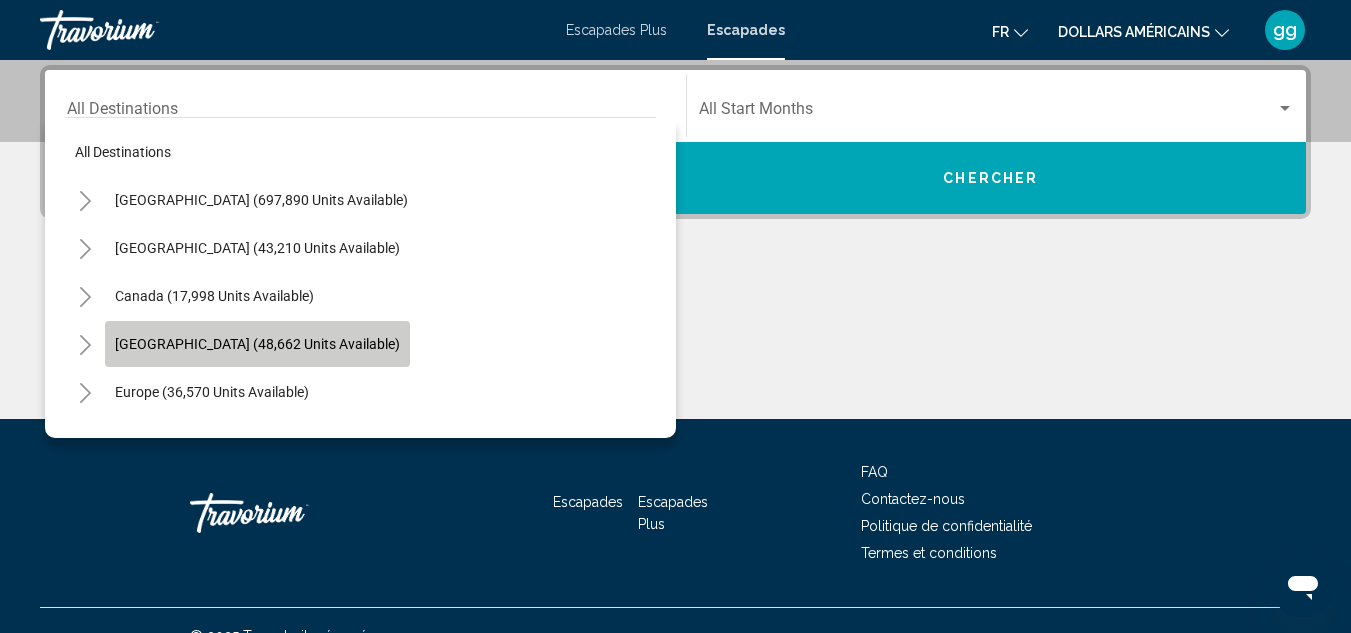 click on "Caribbean & Atlantic Islands (48,662 units available)" 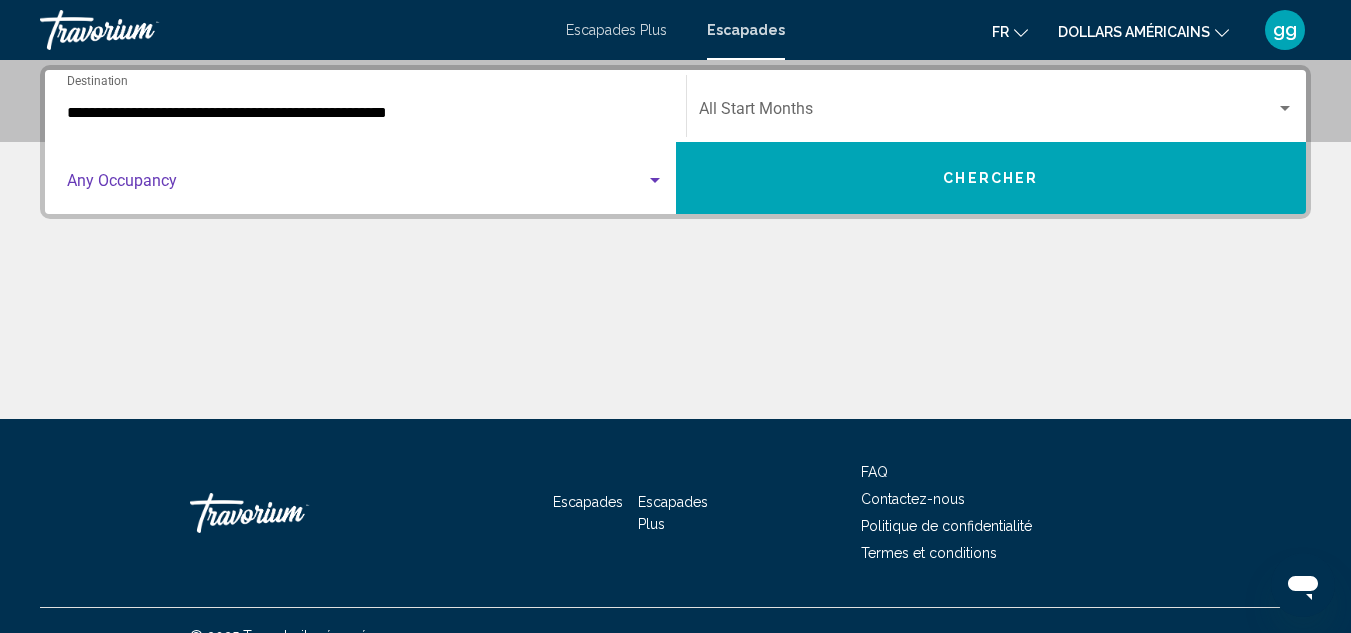 click at bounding box center [655, 181] 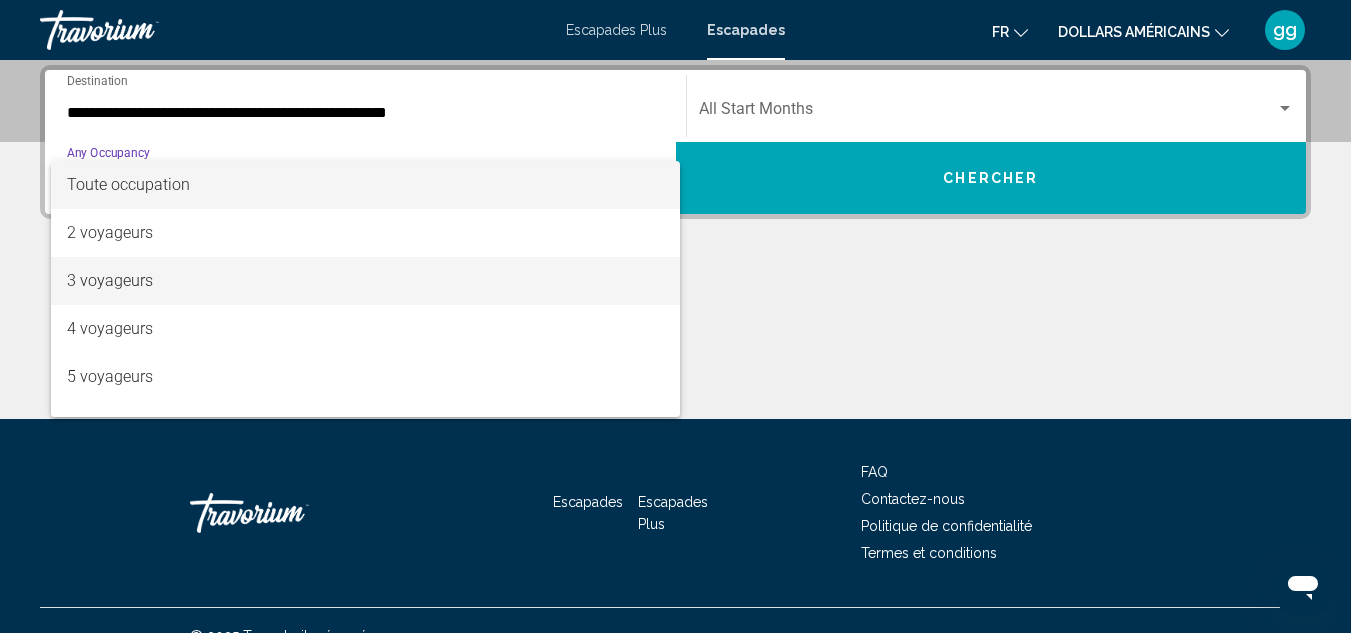 click on "3 voyageurs" at bounding box center [365, 281] 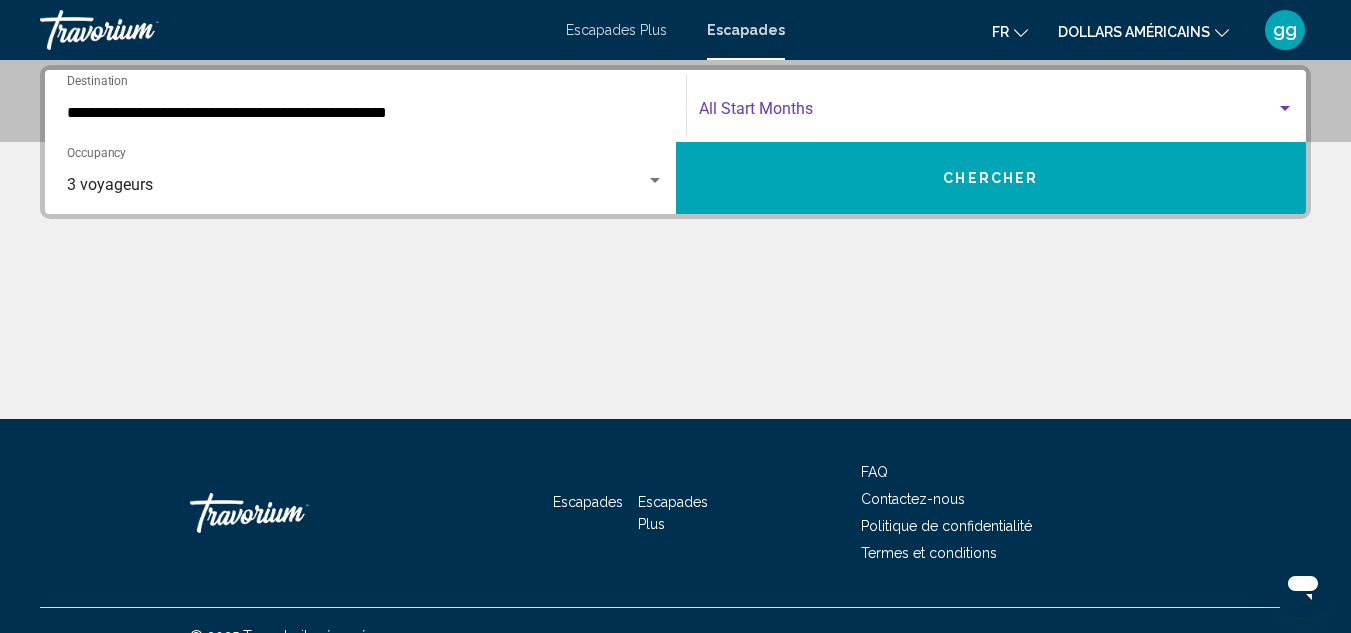 click at bounding box center [1285, 109] 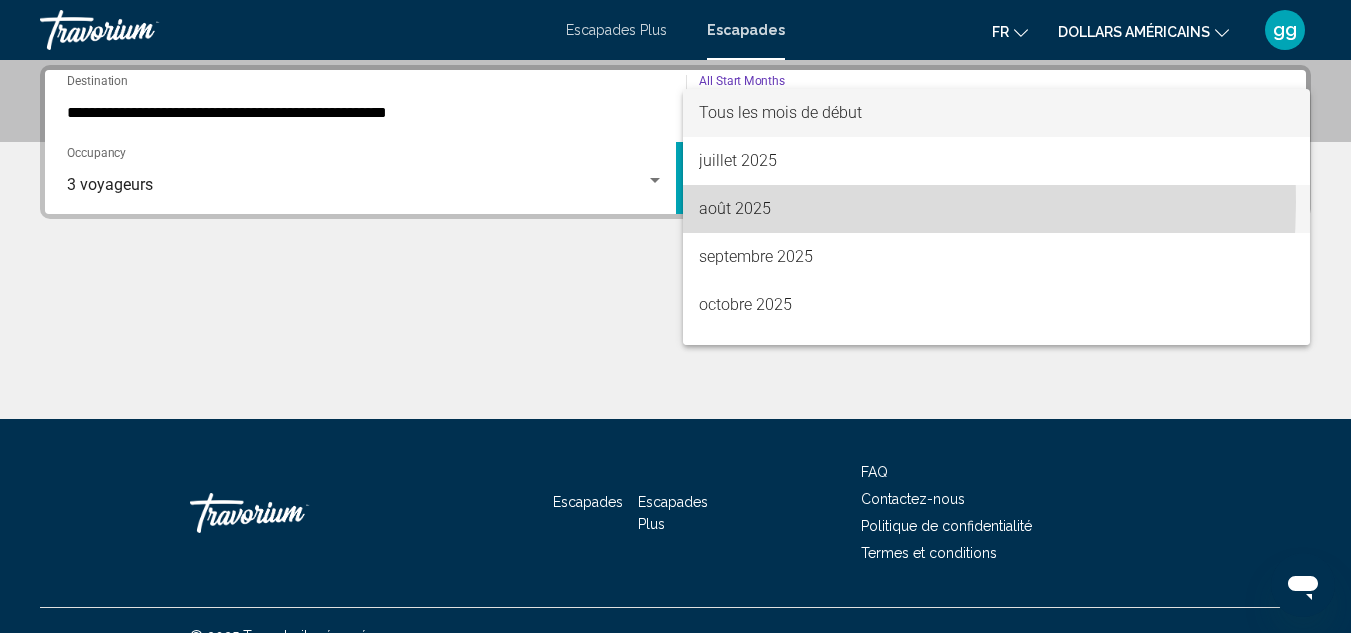 click on "août 2025" at bounding box center (735, 208) 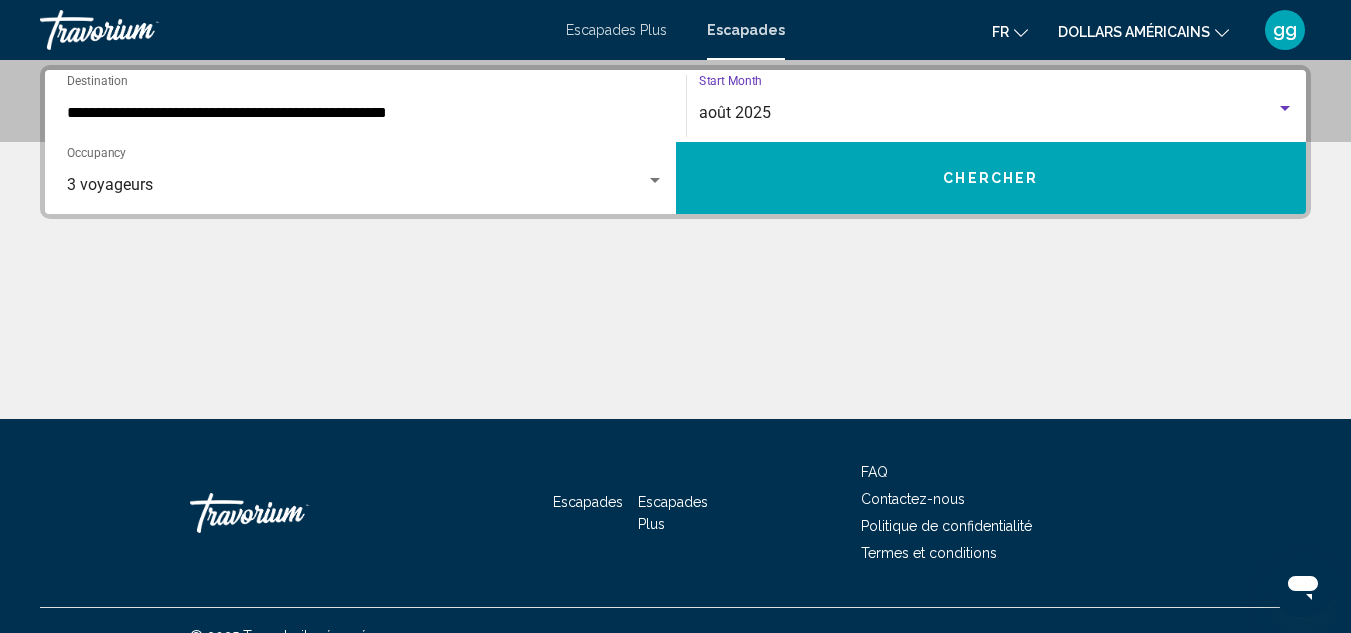 click on "Chercher" at bounding box center (990, 179) 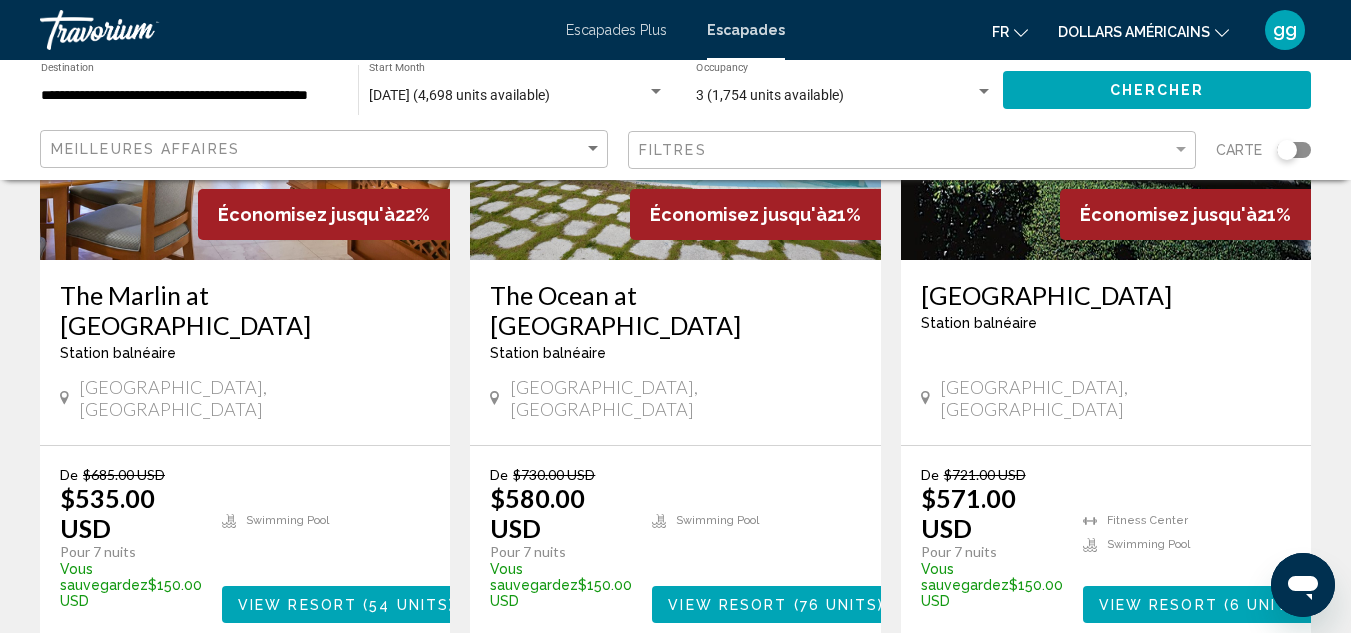 scroll, scrollTop: 1090, scrollLeft: 0, axis: vertical 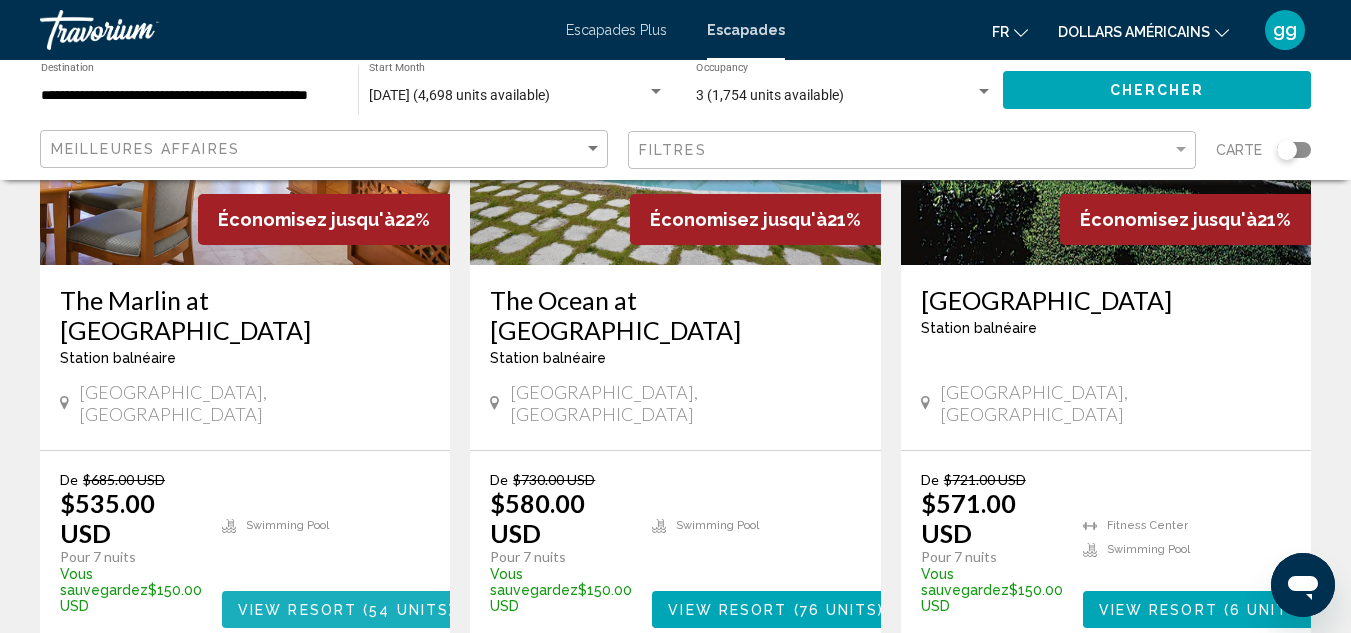 click on "View Resort" at bounding box center (297, 610) 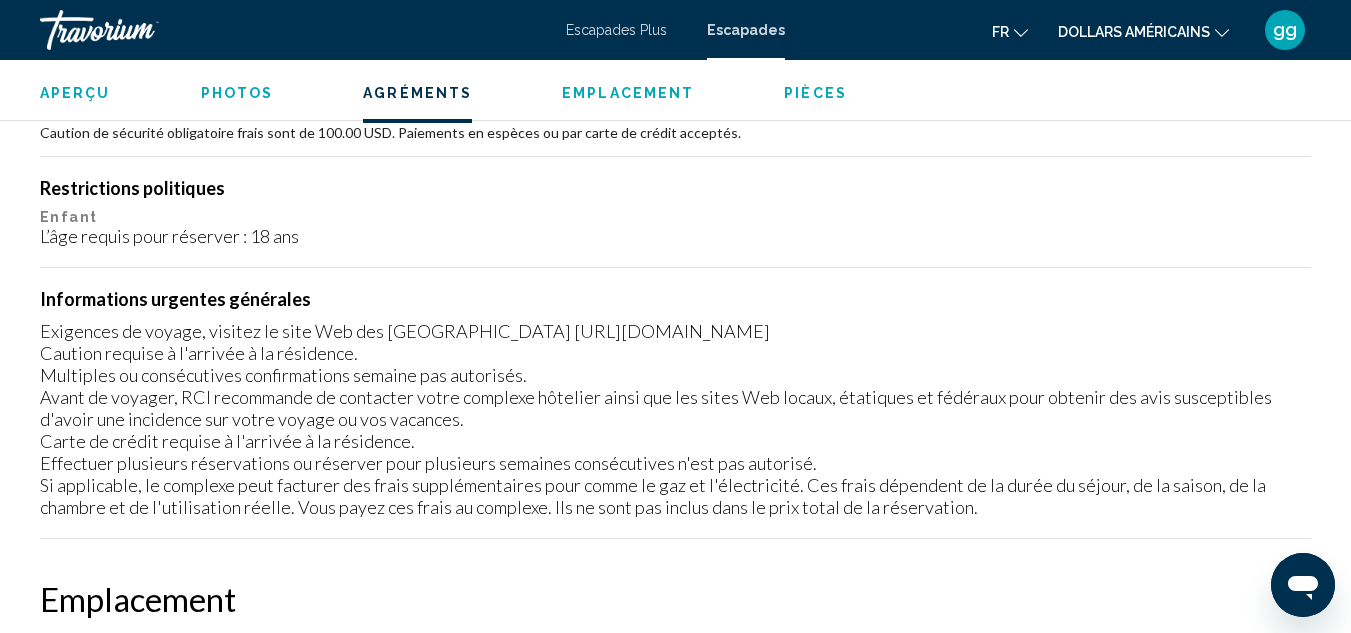 scroll, scrollTop: 2419, scrollLeft: 0, axis: vertical 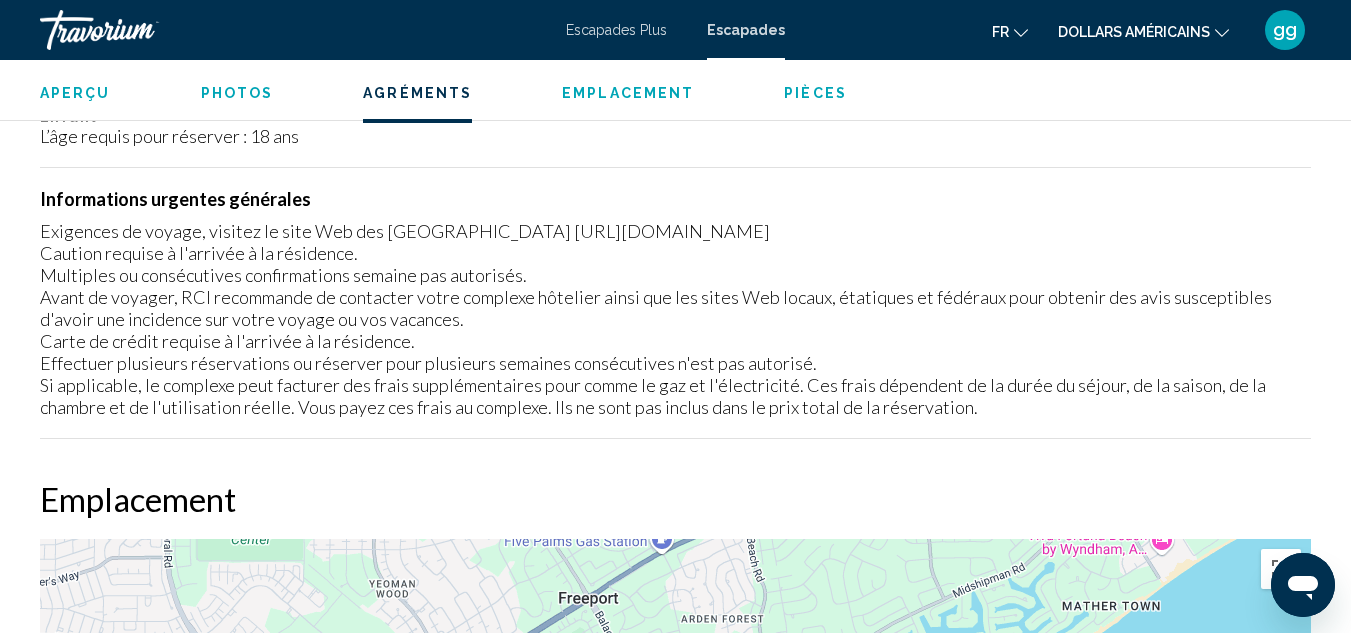 click on "Emplacement" at bounding box center [628, 93] 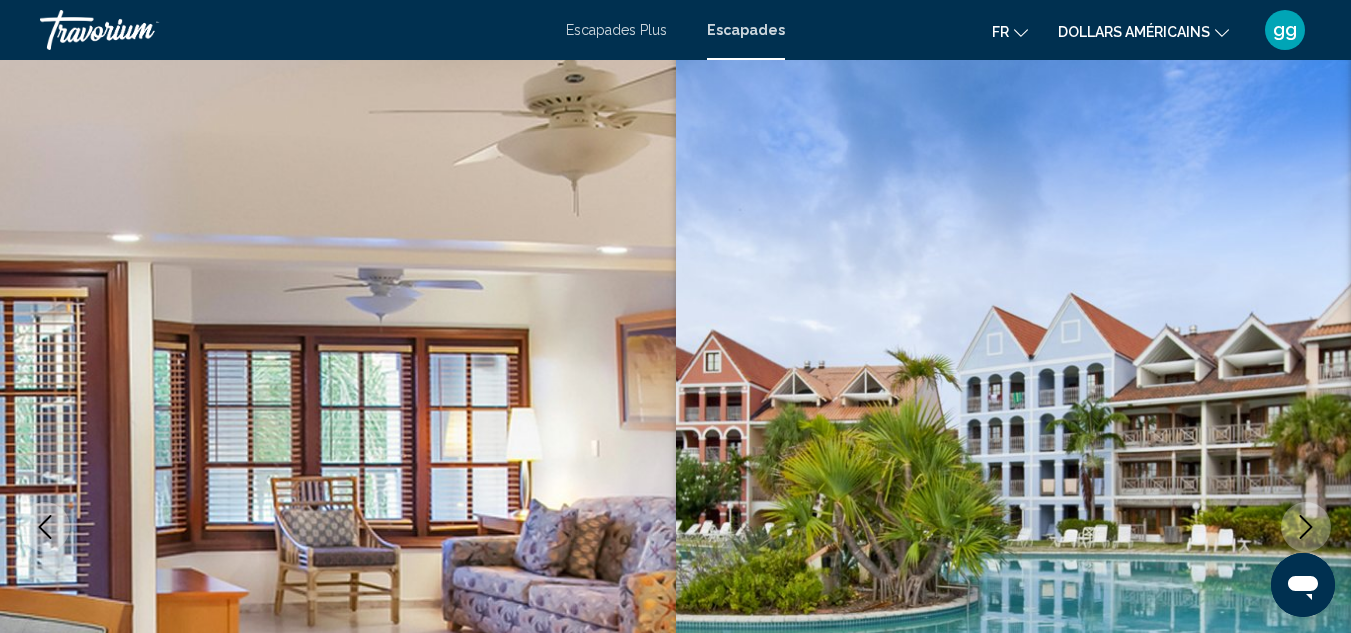 scroll, scrollTop: 0, scrollLeft: 0, axis: both 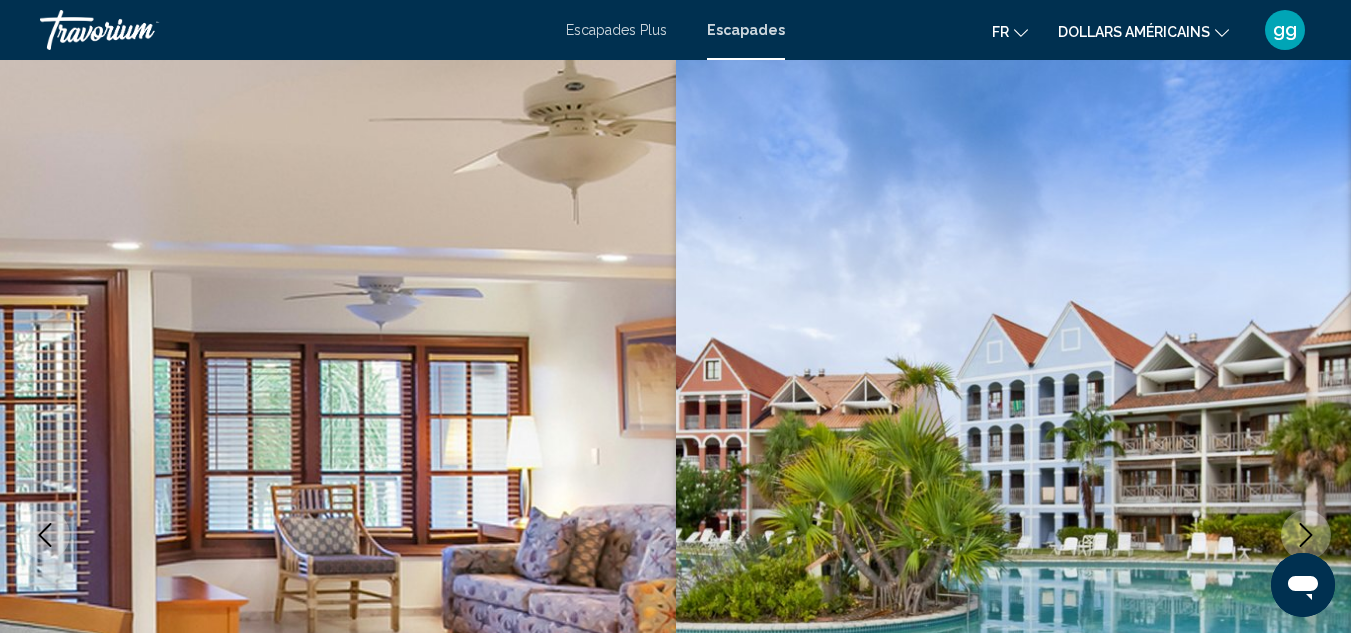 click 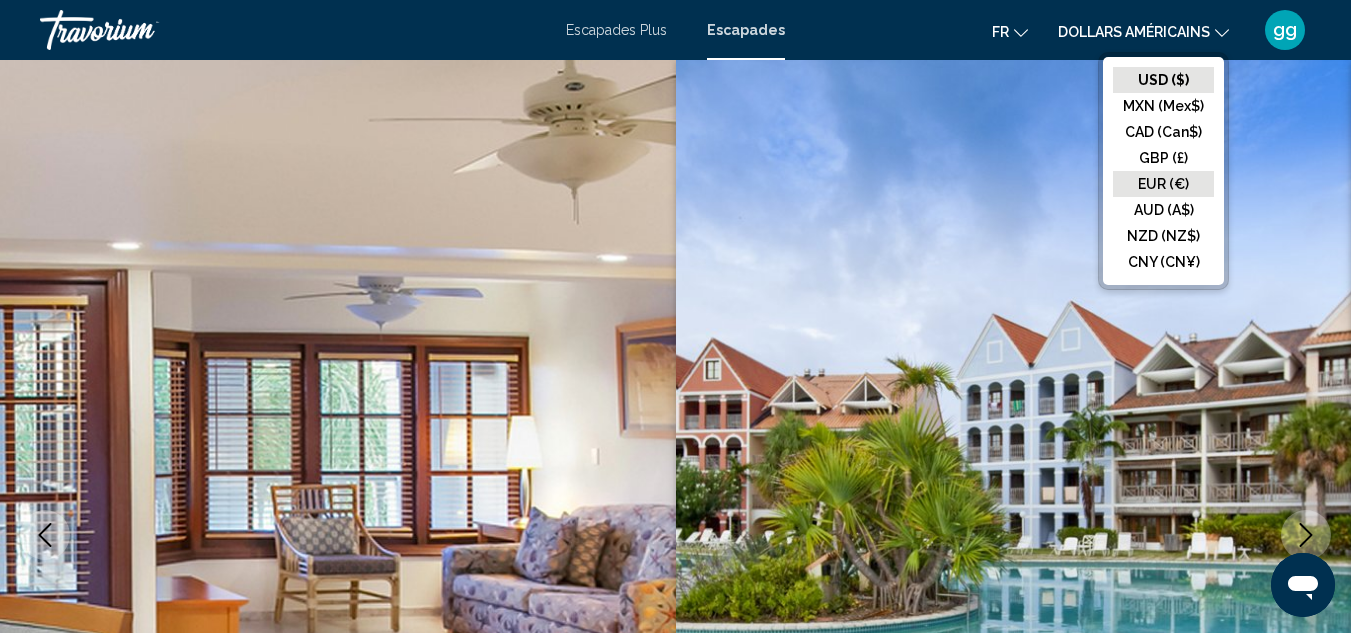 click on "EUR (€)" 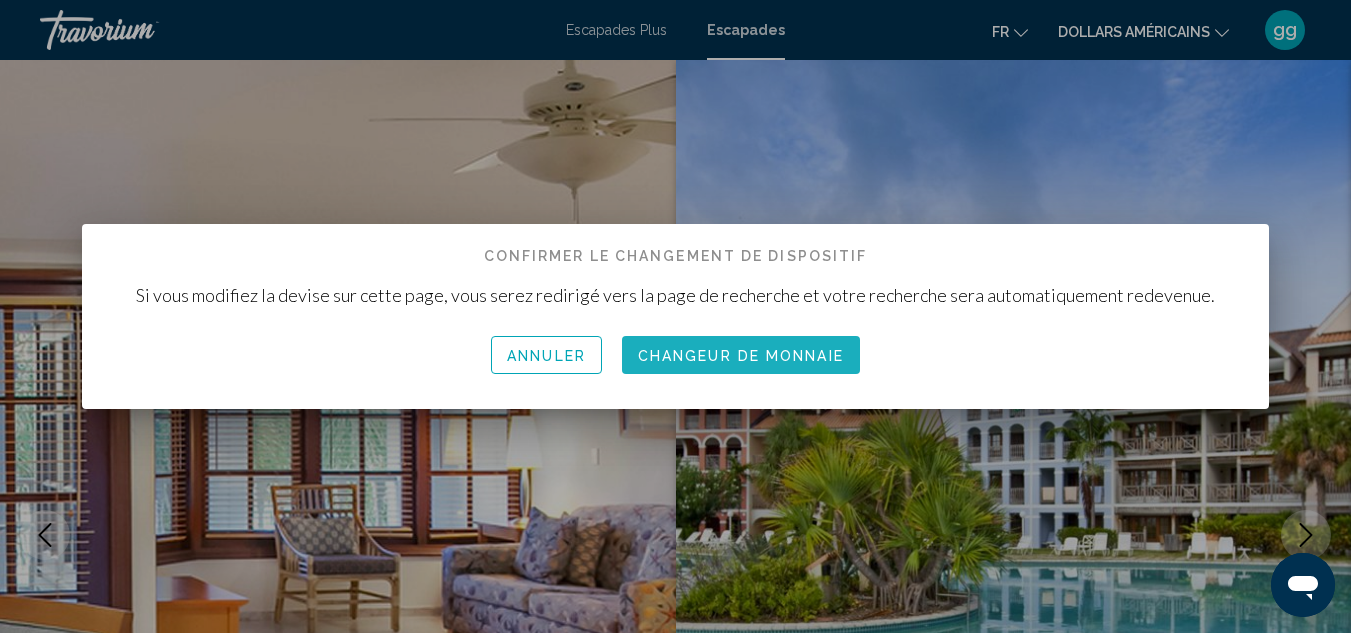 click on "Changeur de monnaie" at bounding box center (741, 356) 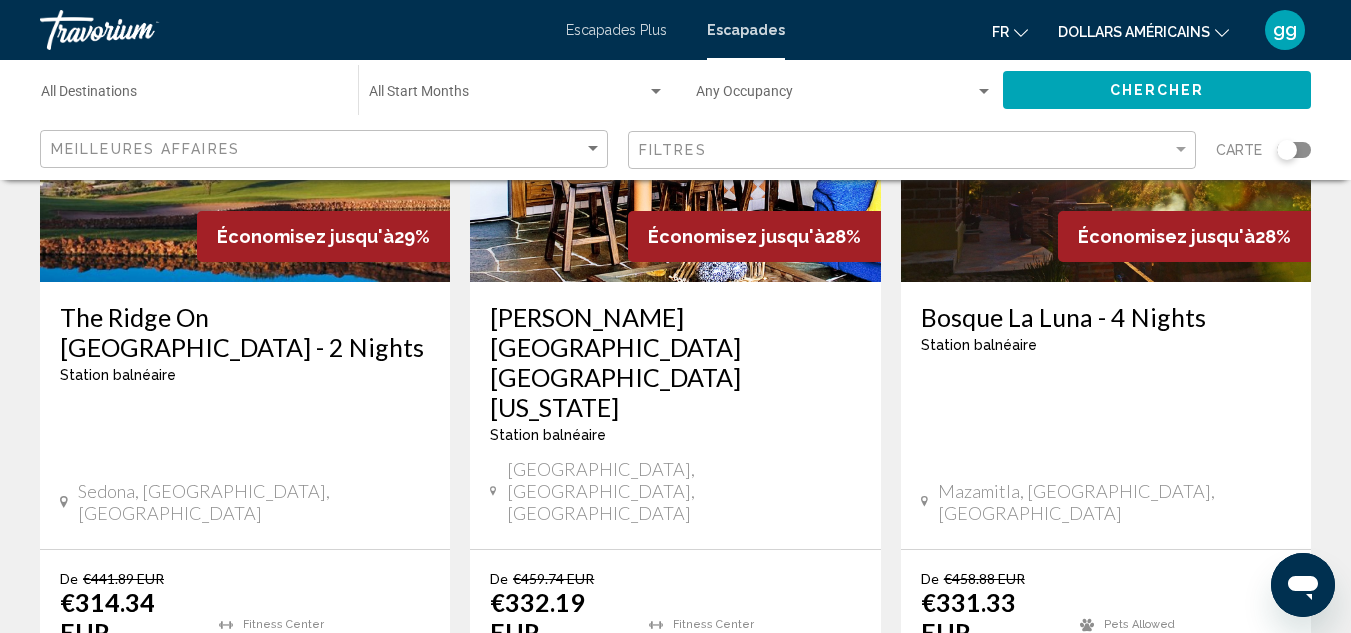scroll, scrollTop: 2668, scrollLeft: 0, axis: vertical 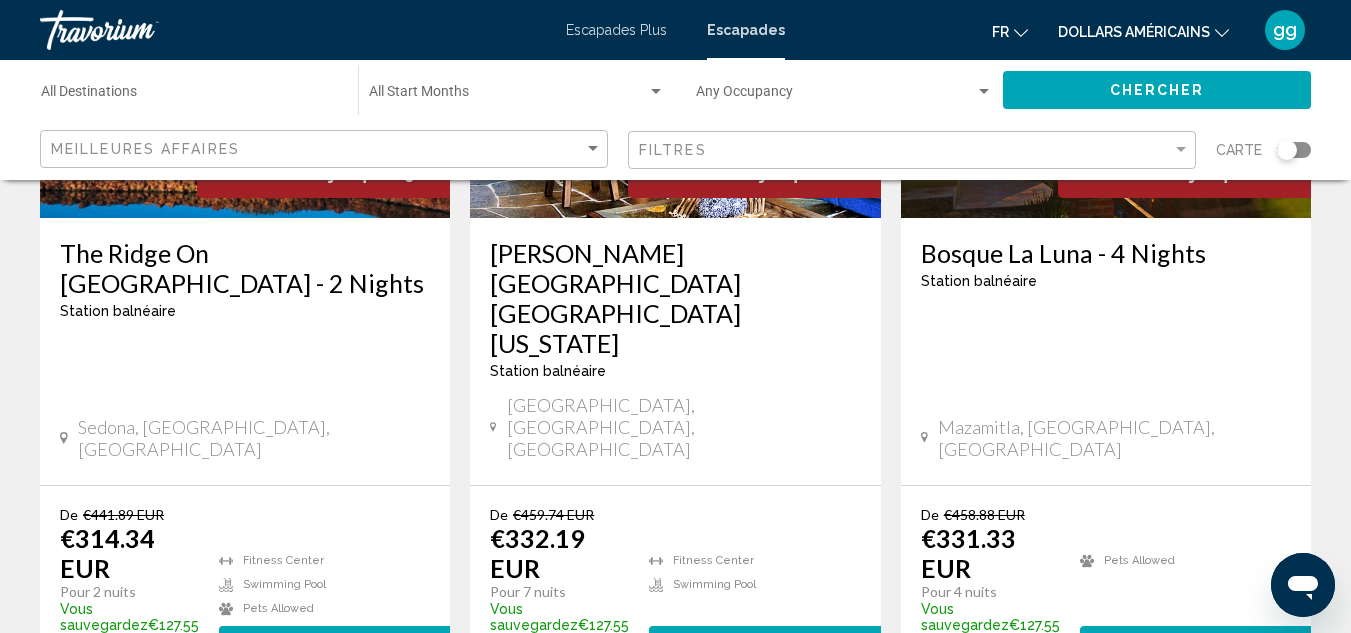 click on "2" at bounding box center [536, 743] 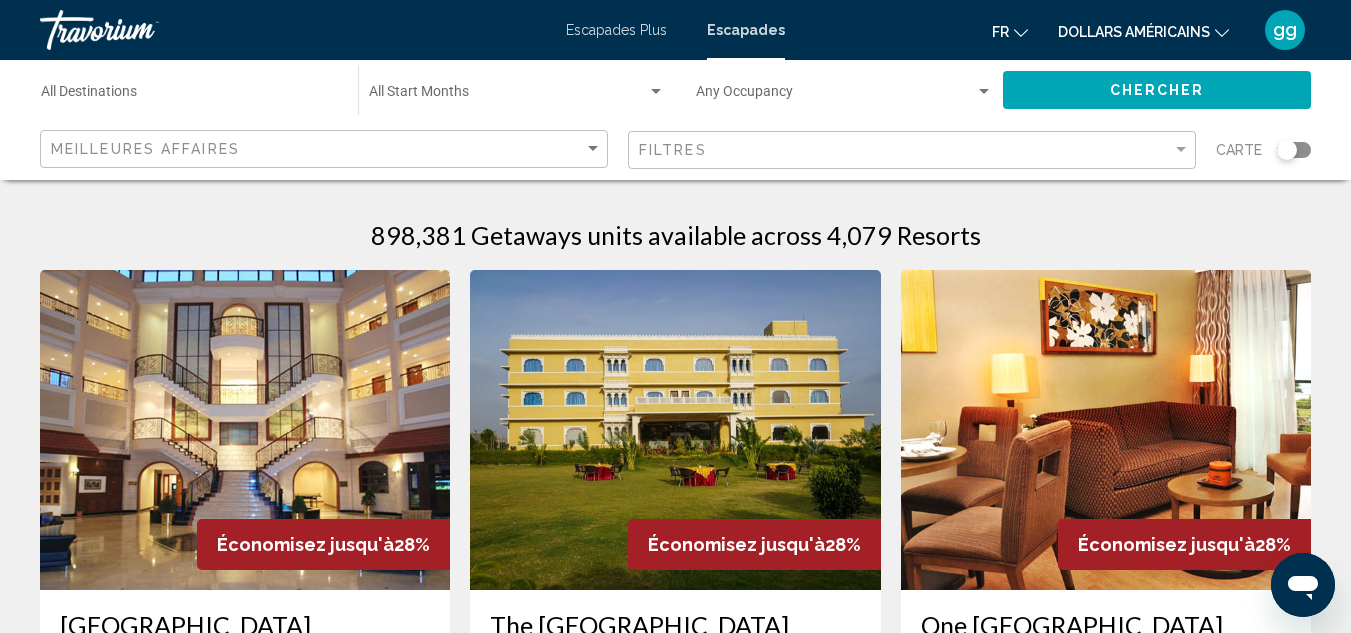 click 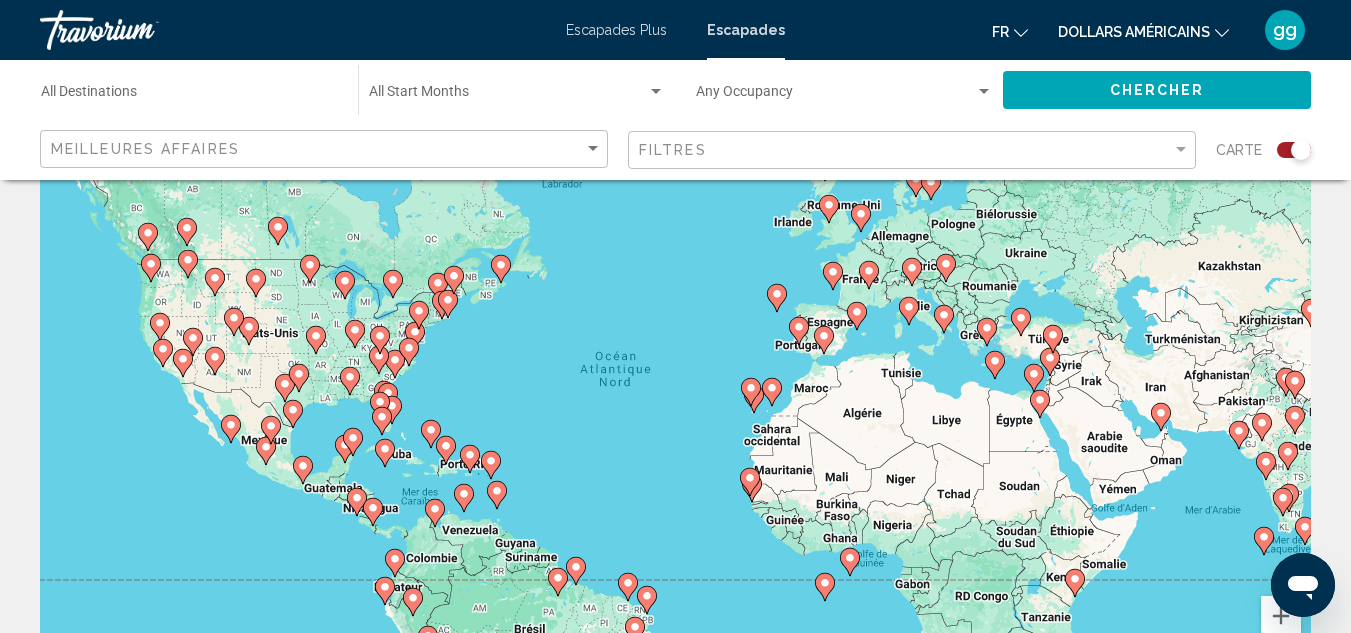 scroll, scrollTop: 0, scrollLeft: 0, axis: both 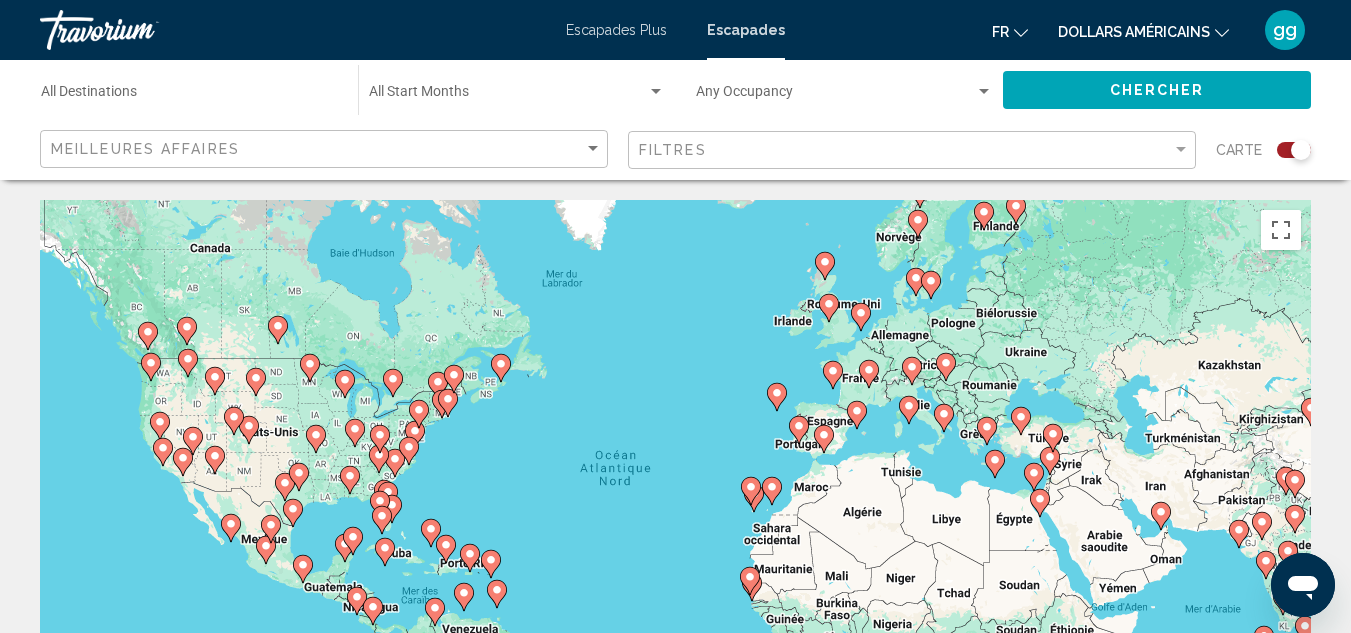 click 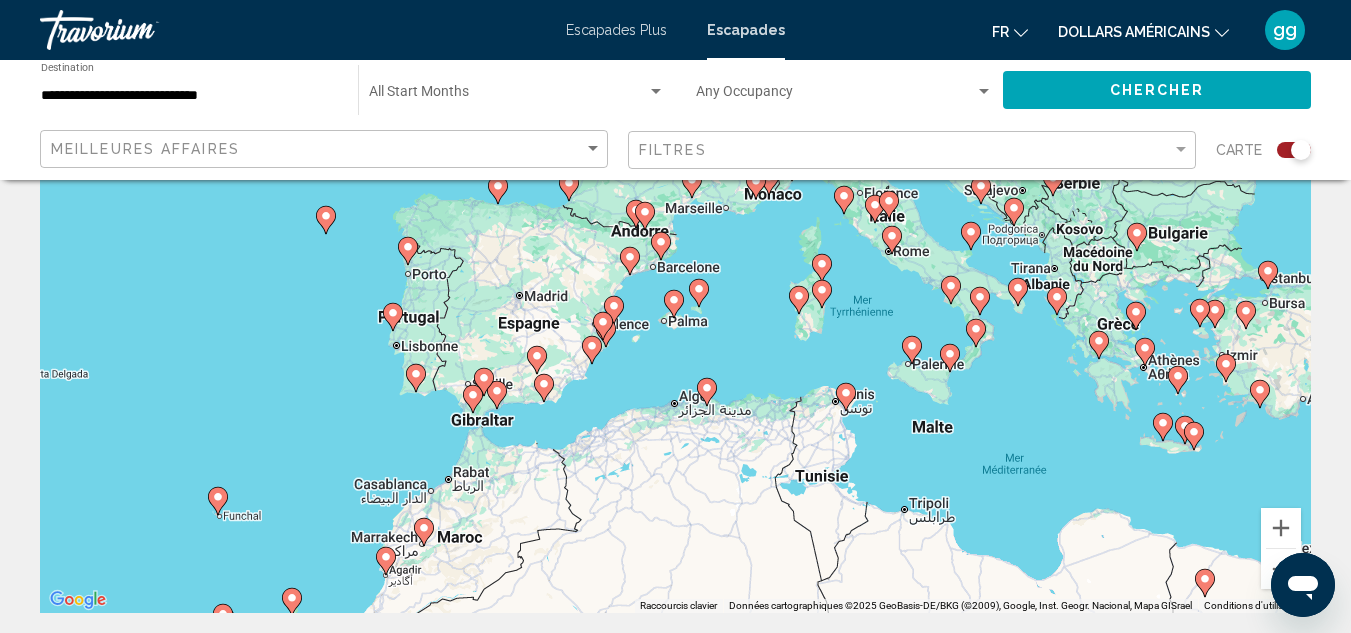 scroll, scrollTop: 200, scrollLeft: 0, axis: vertical 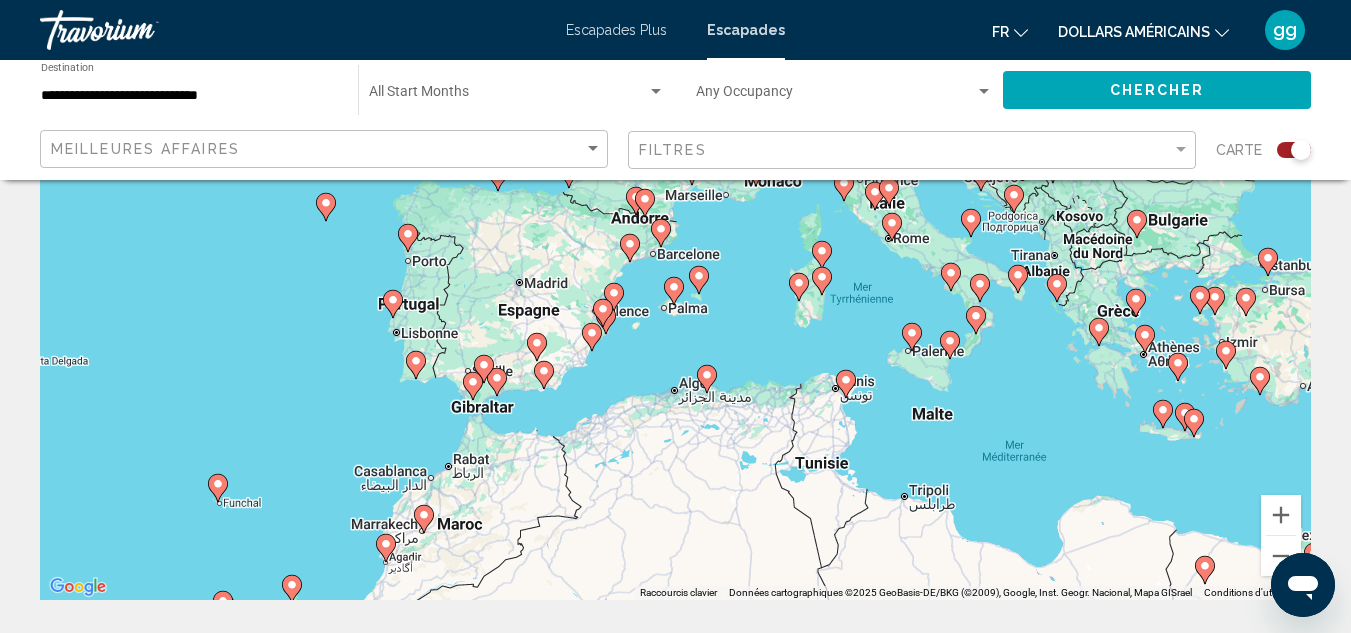 click 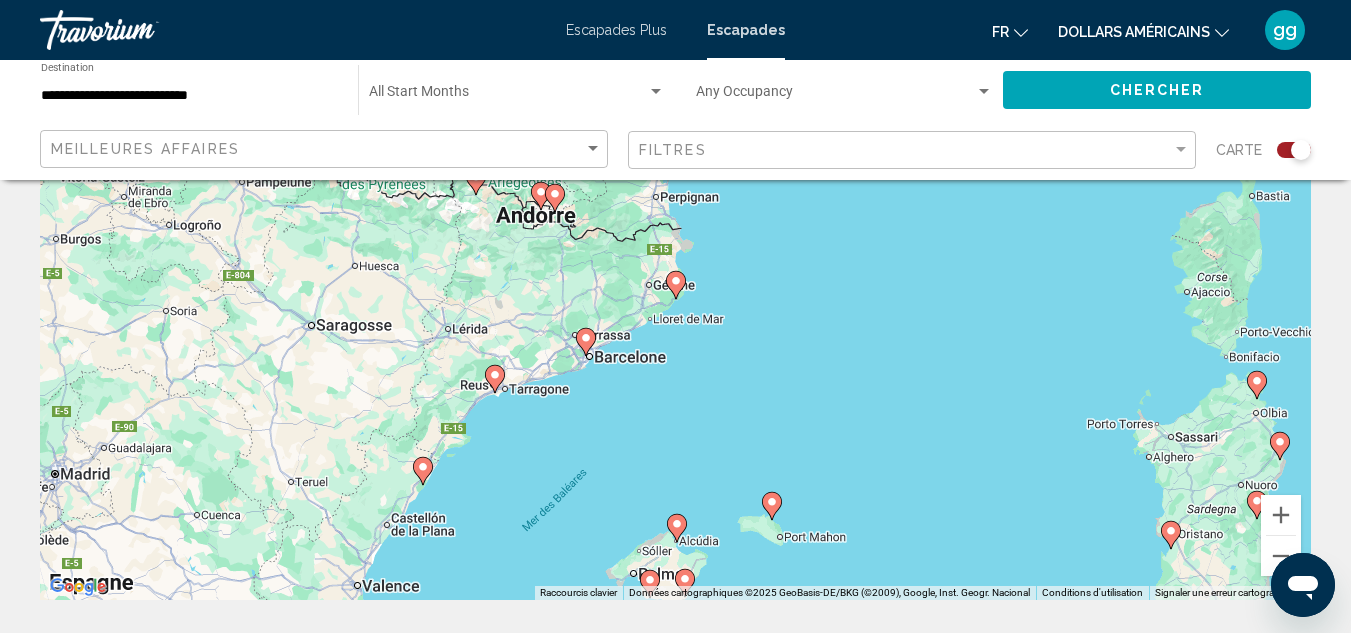 click 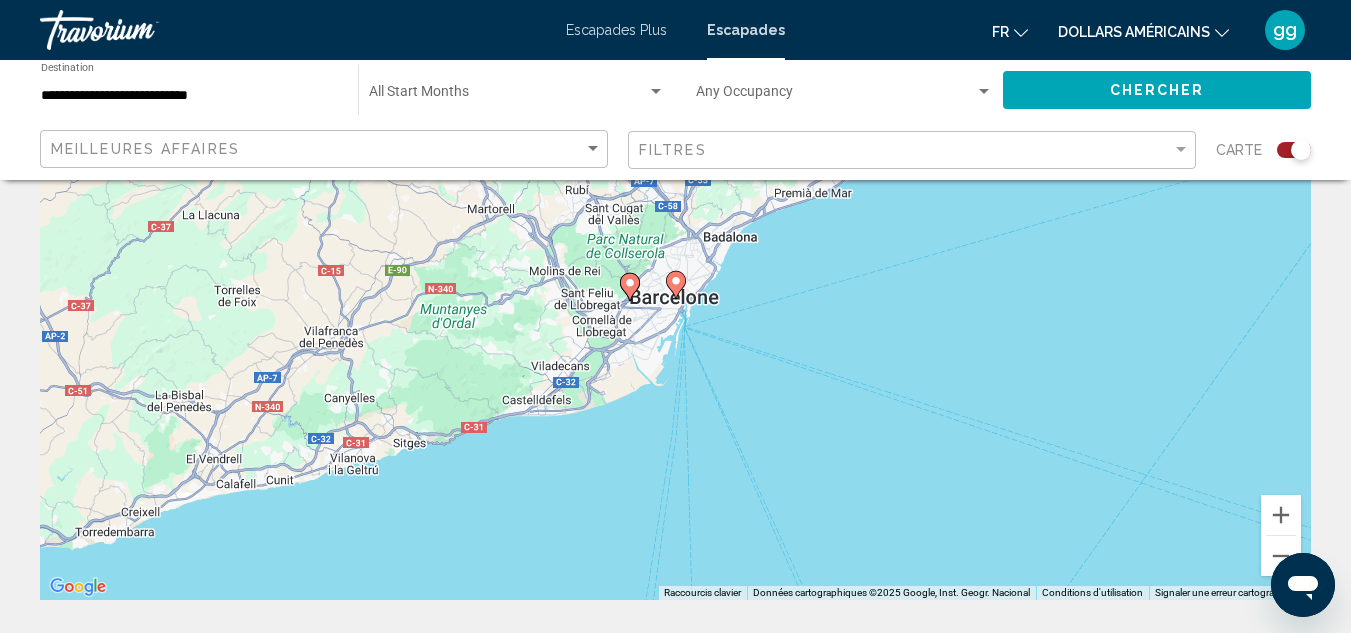 click 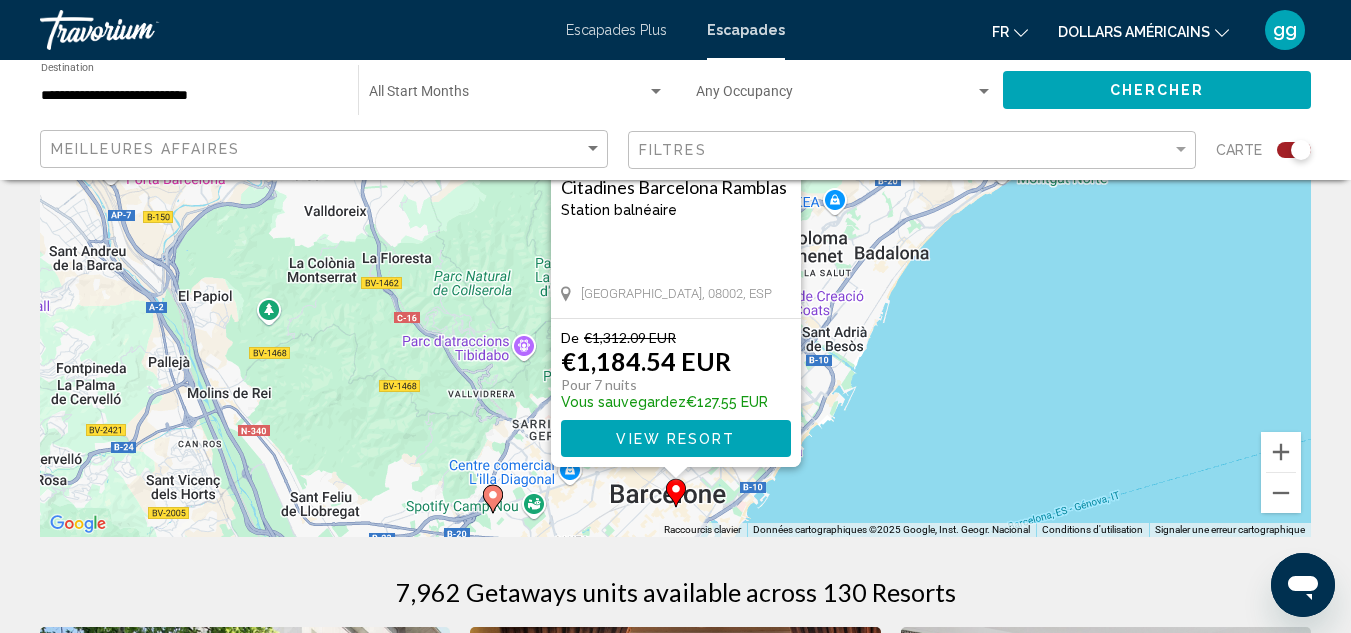 scroll, scrollTop: 300, scrollLeft: 0, axis: vertical 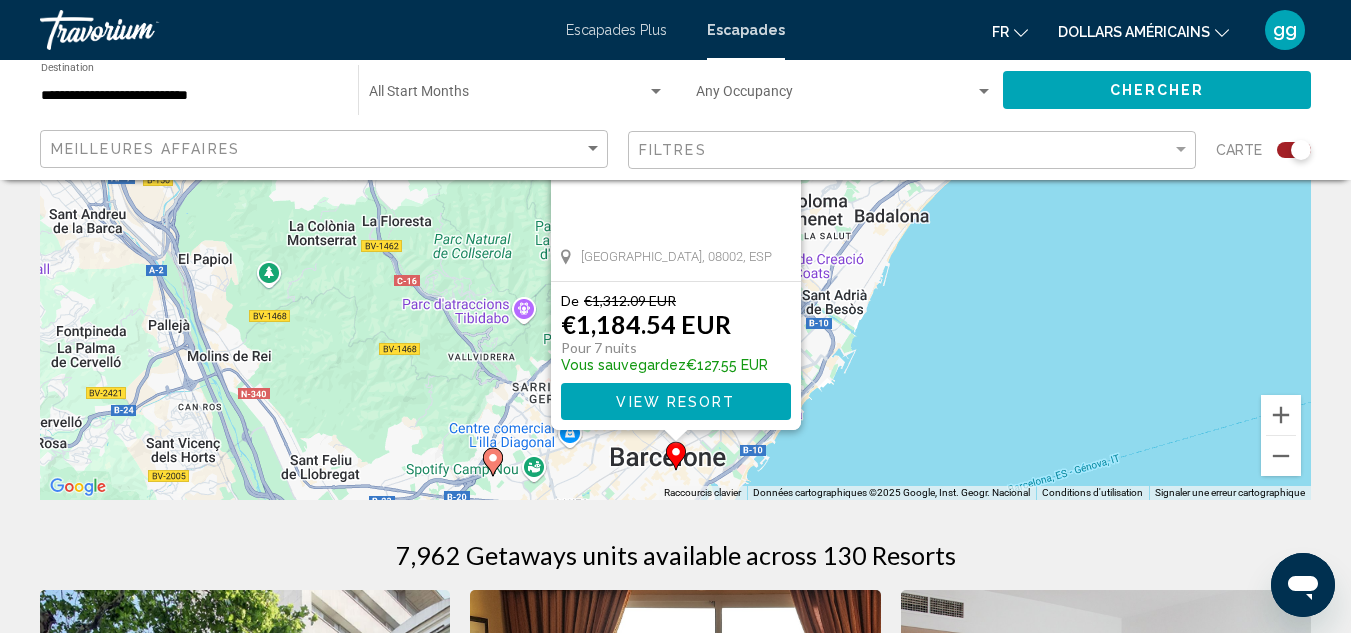 drag, startPoint x: 1022, startPoint y: 367, endPoint x: 997, endPoint y: 367, distance: 25 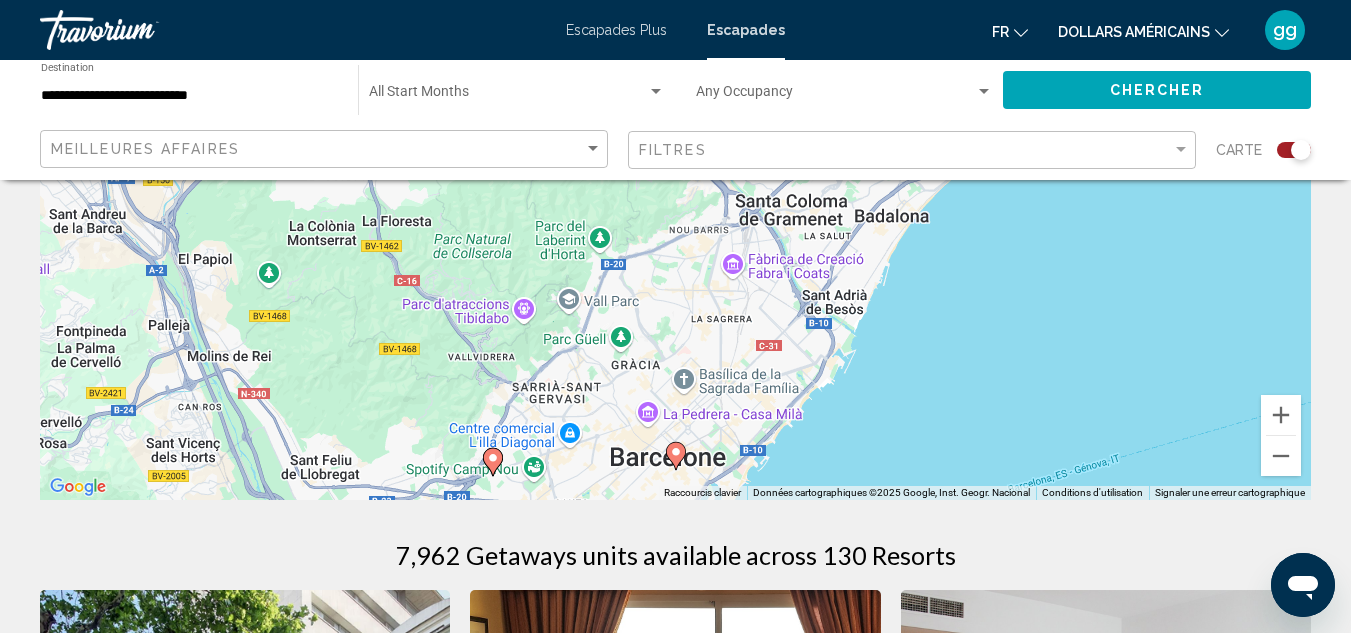 scroll, scrollTop: 400, scrollLeft: 0, axis: vertical 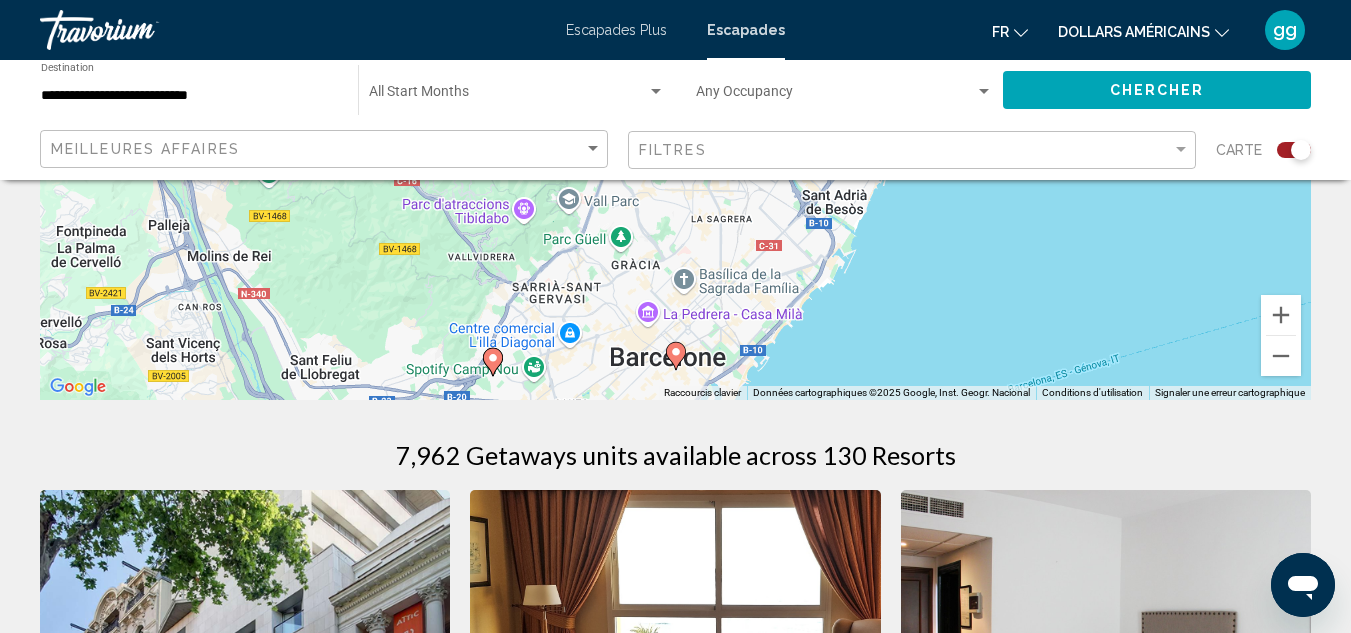click 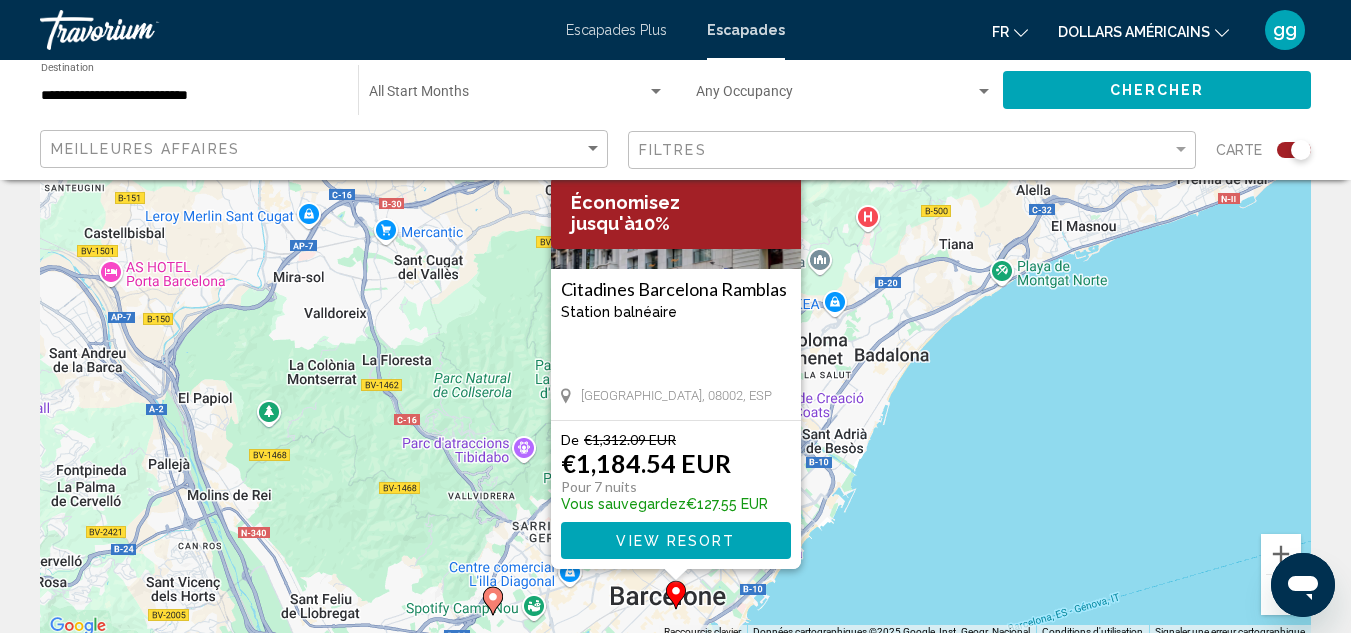 scroll, scrollTop: 100, scrollLeft: 0, axis: vertical 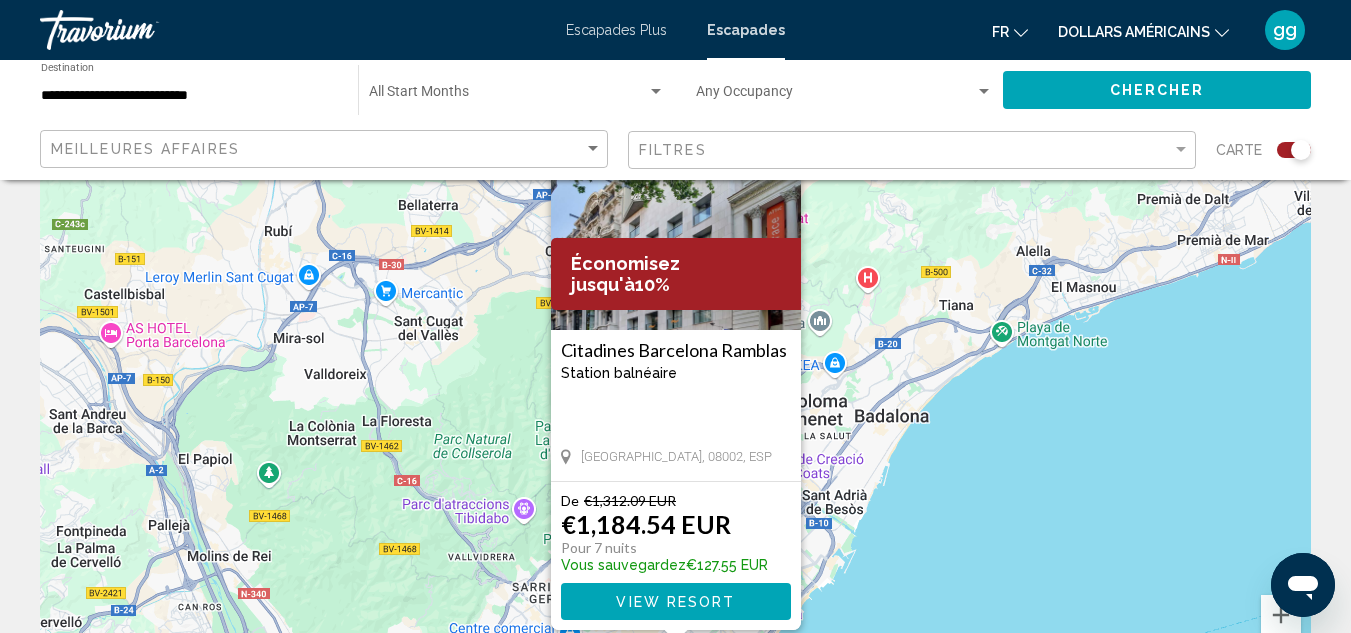 click on "Pour naviguer, appuyez sur les touches fléchées. Pour activer le glissement avec le clavier, appuyez sur Alt+Entrée. Une fois ce mode activé, utilisez les touches fléchées pour déplacer le repère. Pour valider le déplacement, appuyez sur Entrée. Pour annuler, appuyez sur Échap. Économisez jusqu'à  10%   Citadines Barcelona Ramblas  Station balnéaire  -  Ceci est une station d'adultes seulement
Barcelona, 08002, ESP  De €1,312.09 EUR €1,184.54 EUR  Pour 7 nuits Vous sauvegardez  €127.55 EUR  View Resort" at bounding box center [675, 400] 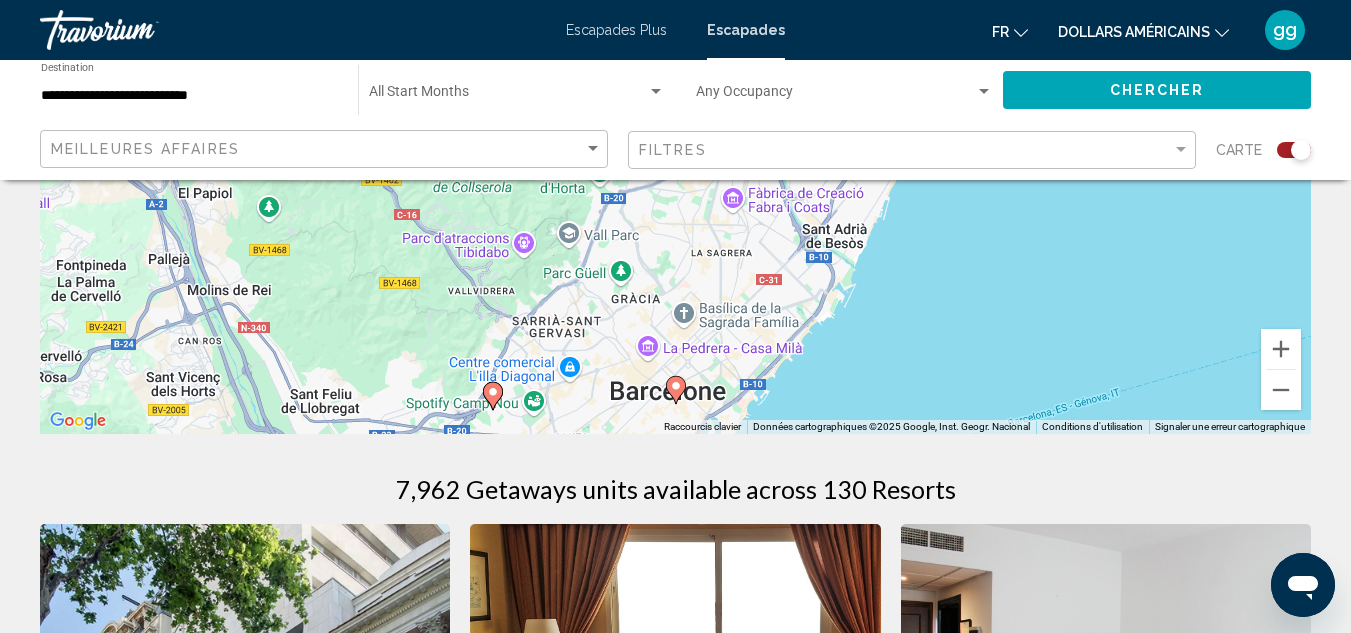 scroll, scrollTop: 400, scrollLeft: 0, axis: vertical 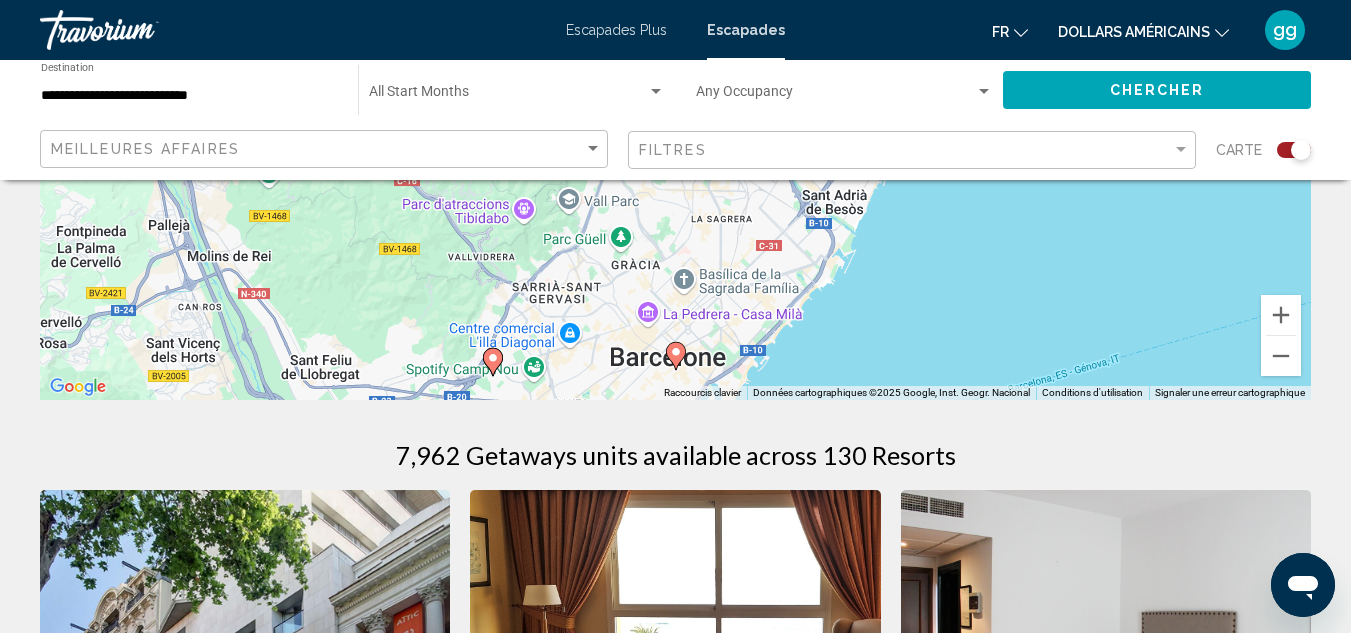 click on "Start Month All Start Months" 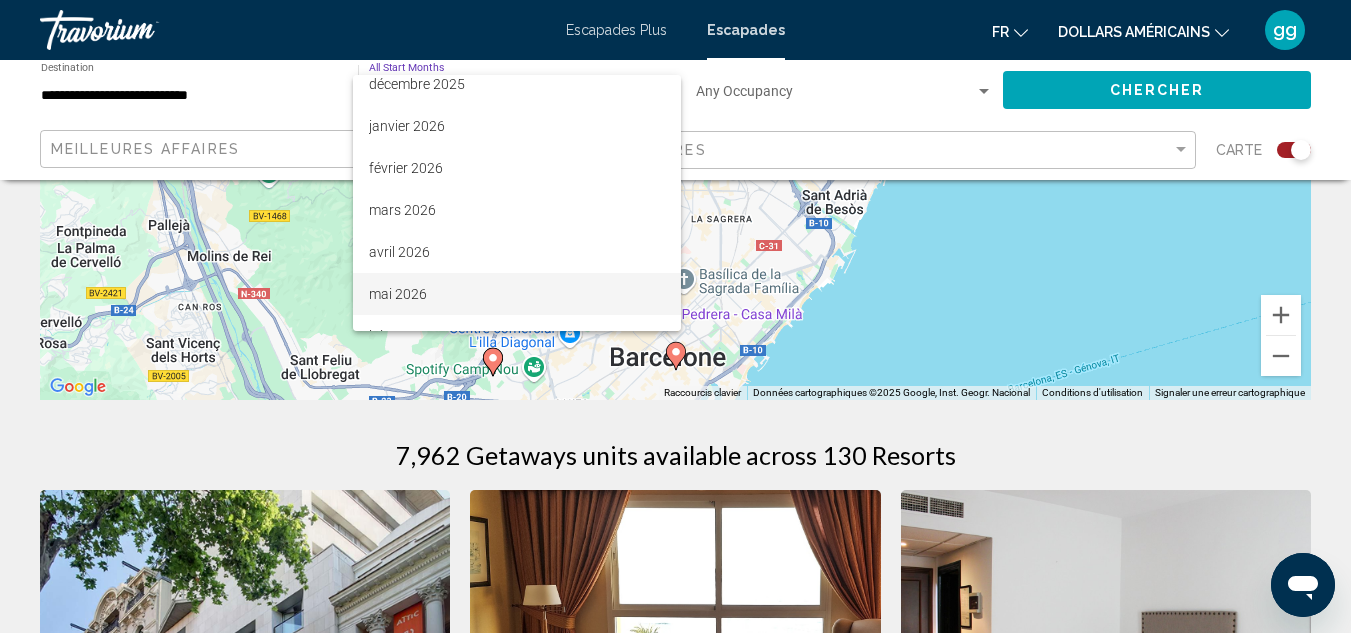 scroll, scrollTop: 400, scrollLeft: 0, axis: vertical 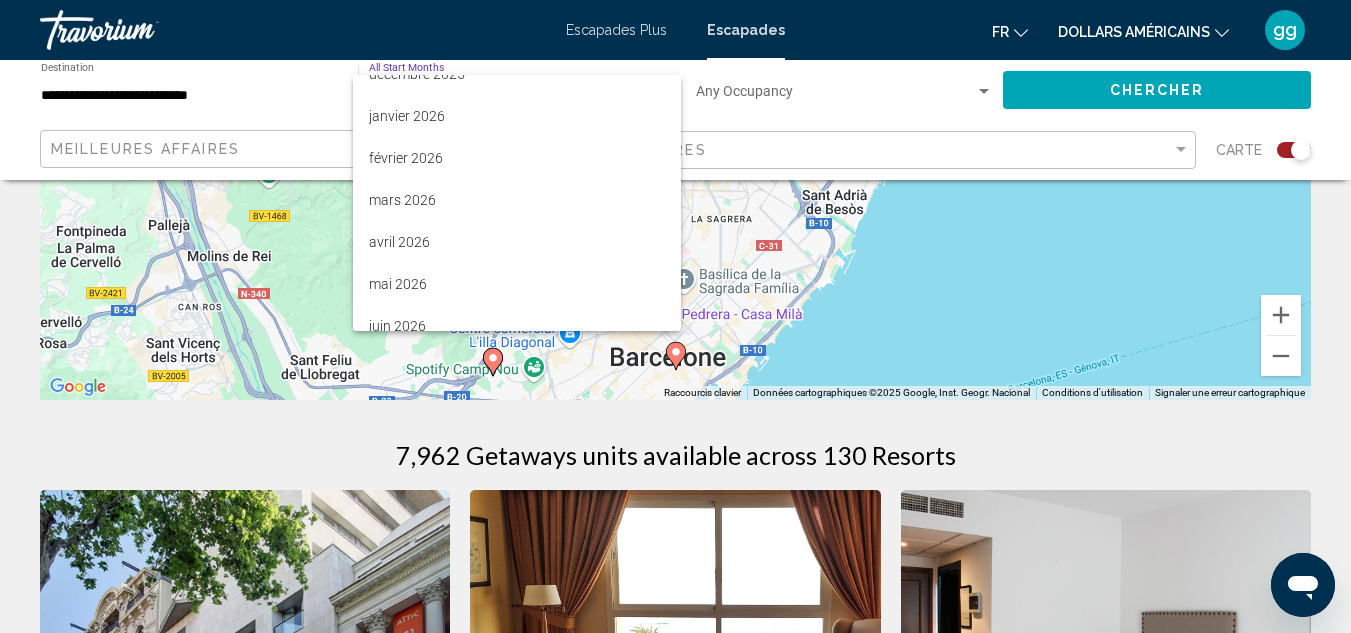 click at bounding box center [675, 316] 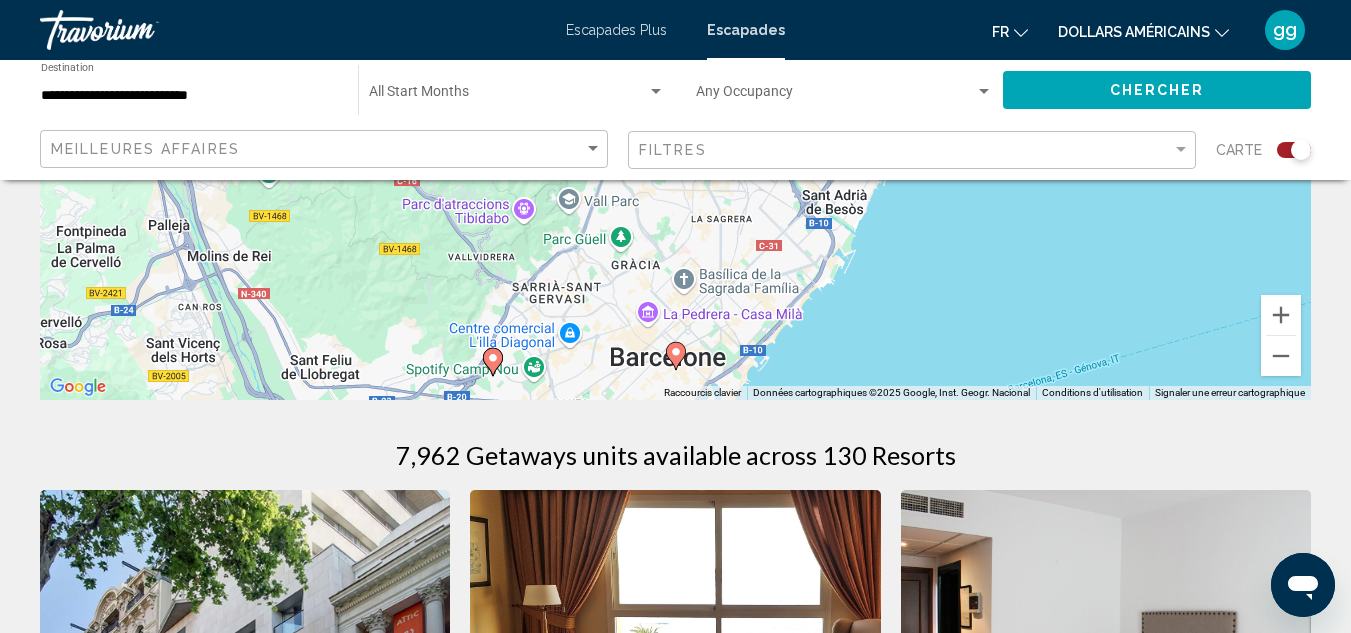 click 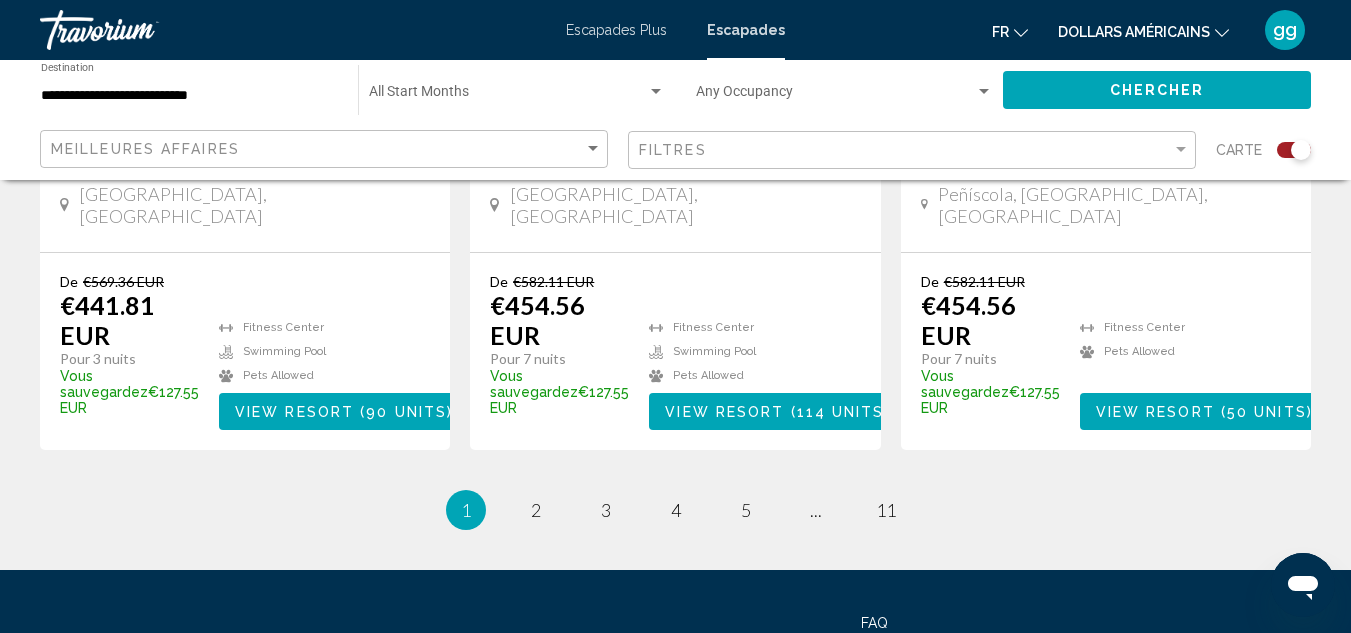 scroll, scrollTop: 3410, scrollLeft: 0, axis: vertical 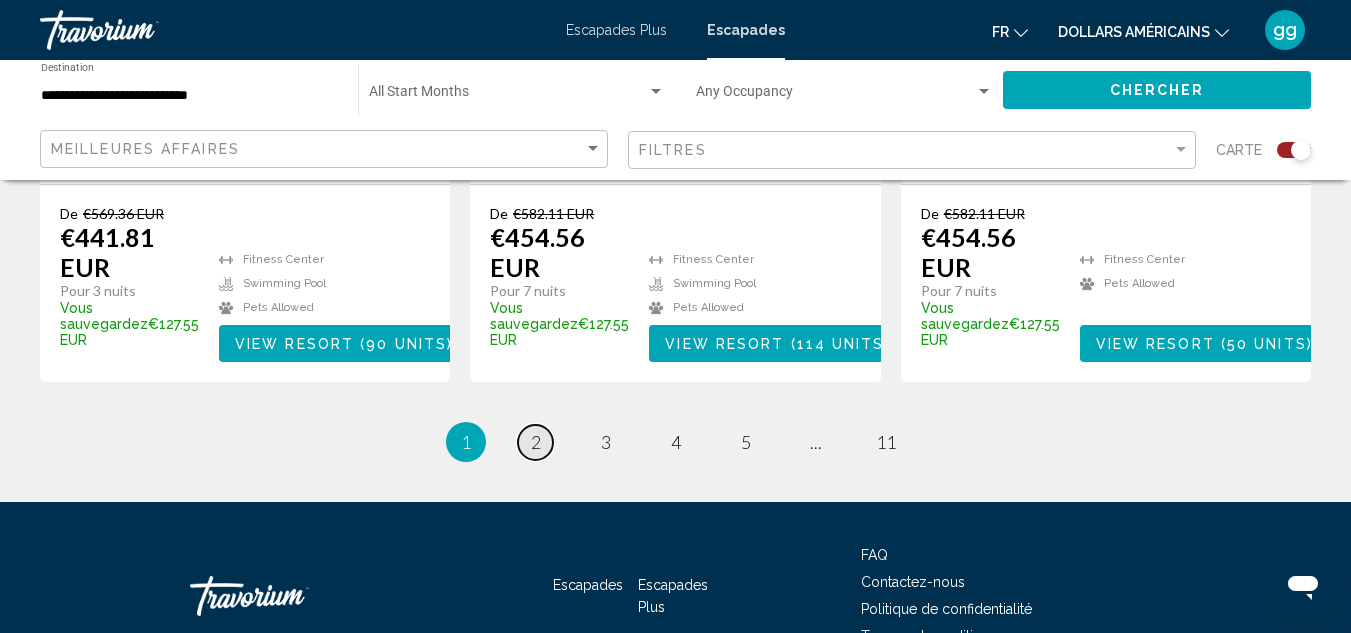 click on "2" at bounding box center (536, 442) 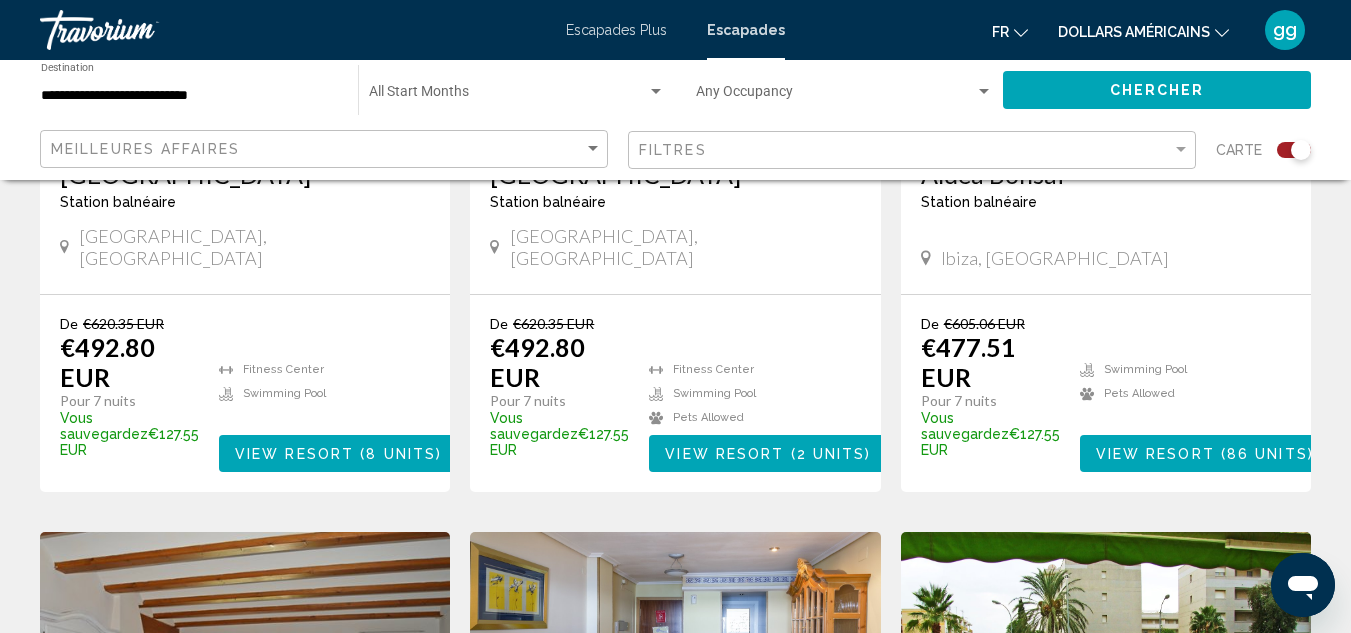scroll, scrollTop: 2552, scrollLeft: 0, axis: vertical 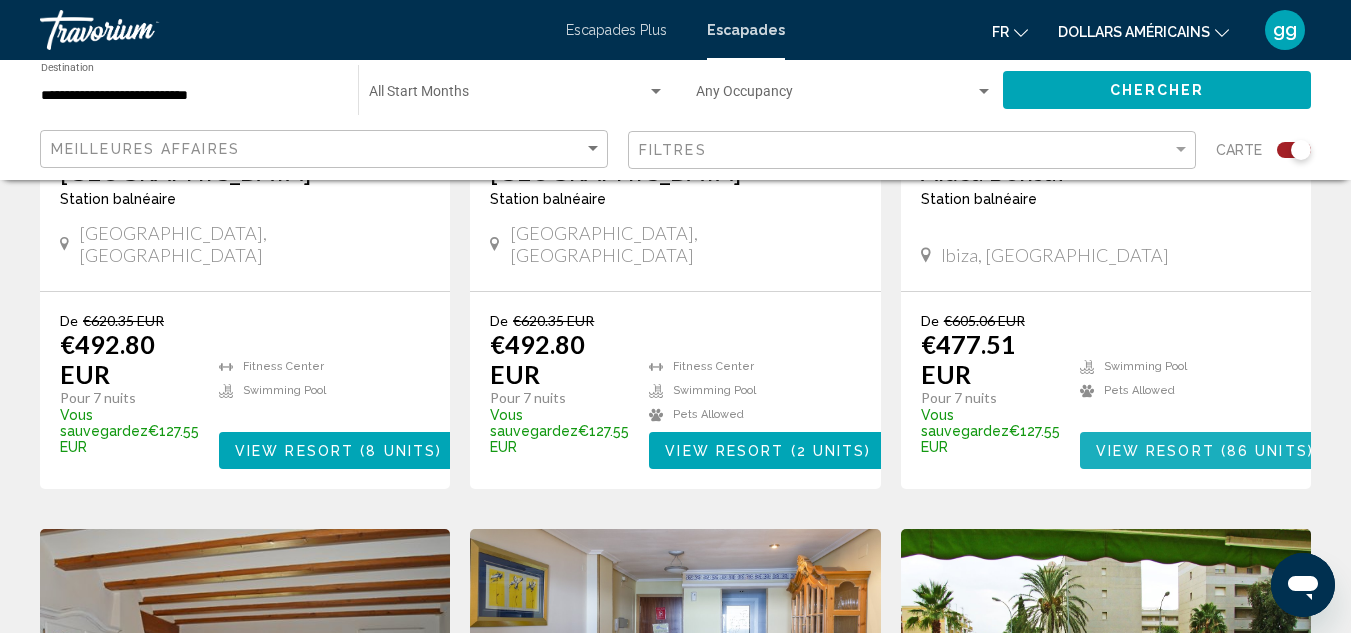 click on "View Resort" at bounding box center (1155, 451) 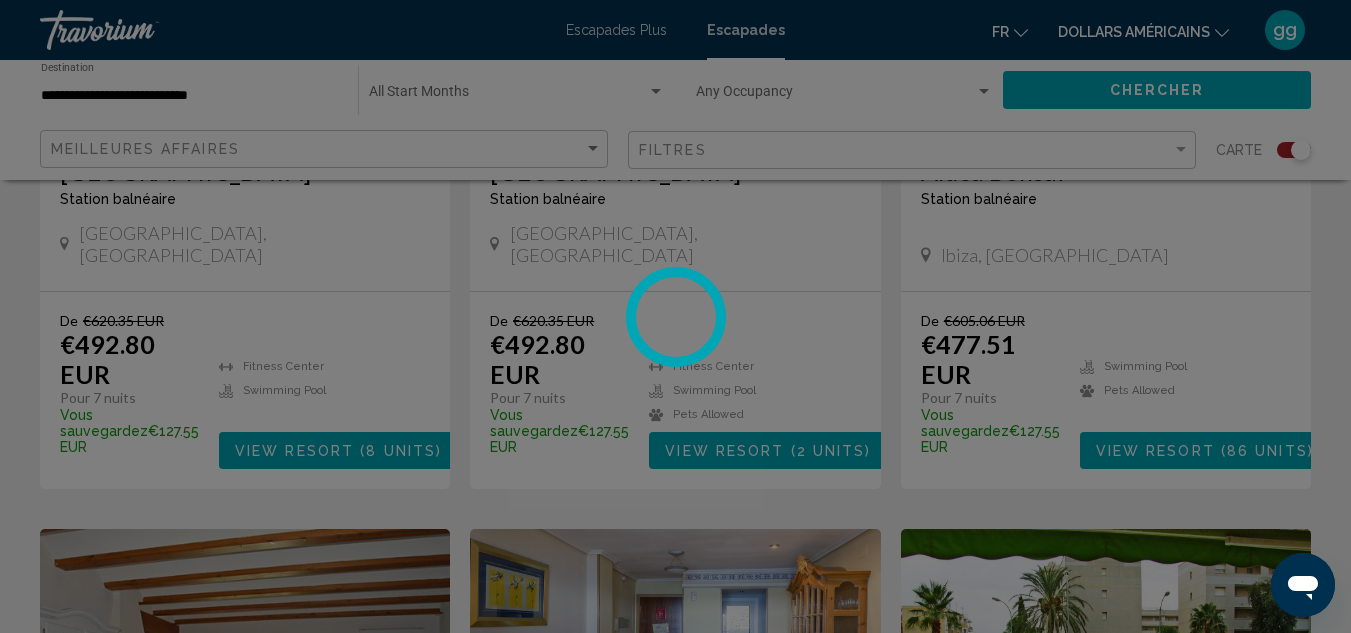 scroll, scrollTop: 219, scrollLeft: 0, axis: vertical 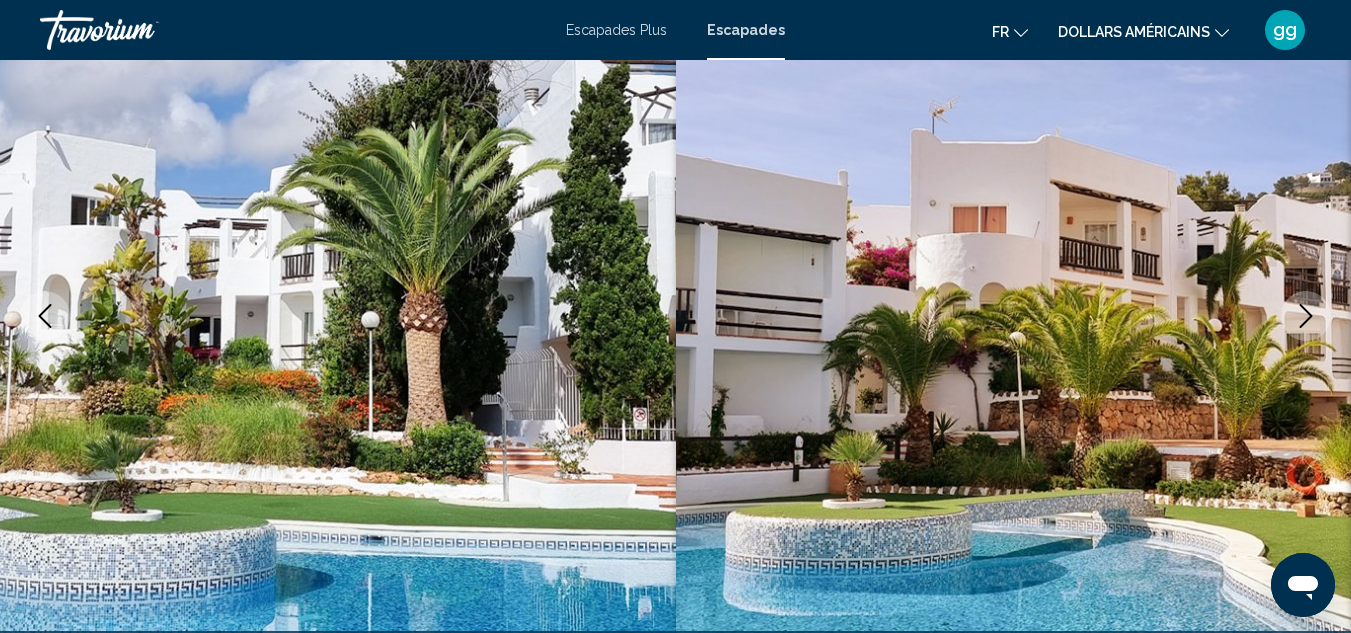 click 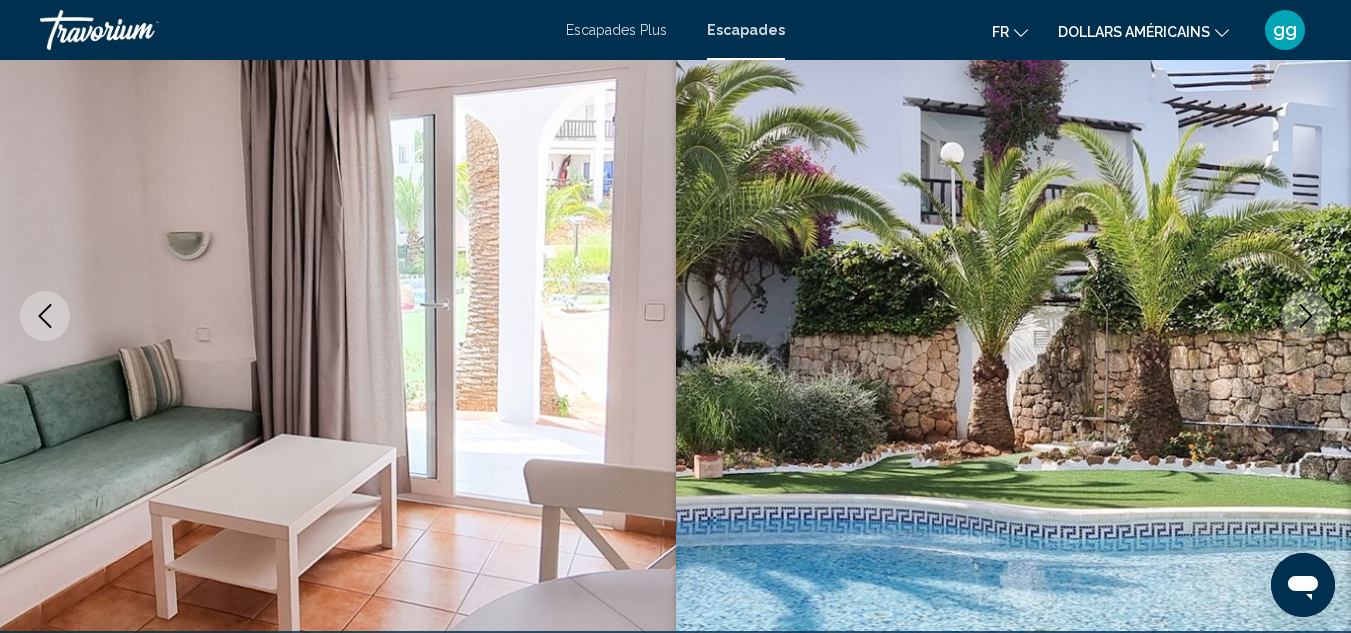 click 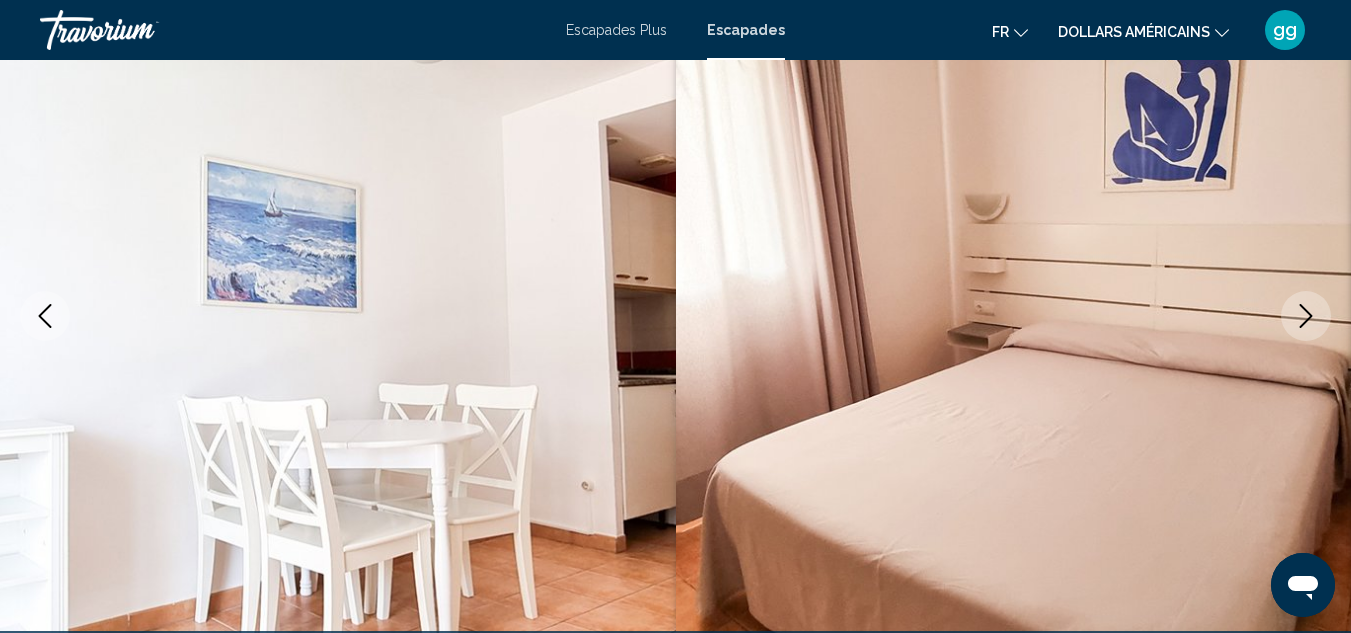 click 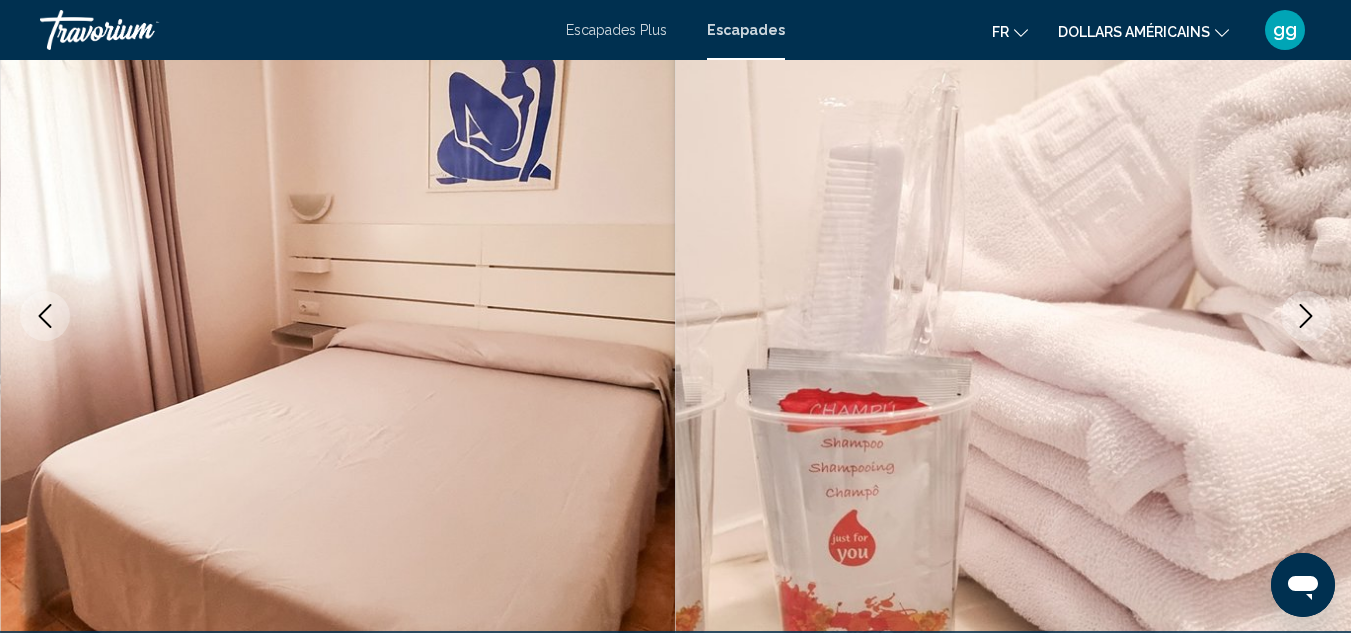 click 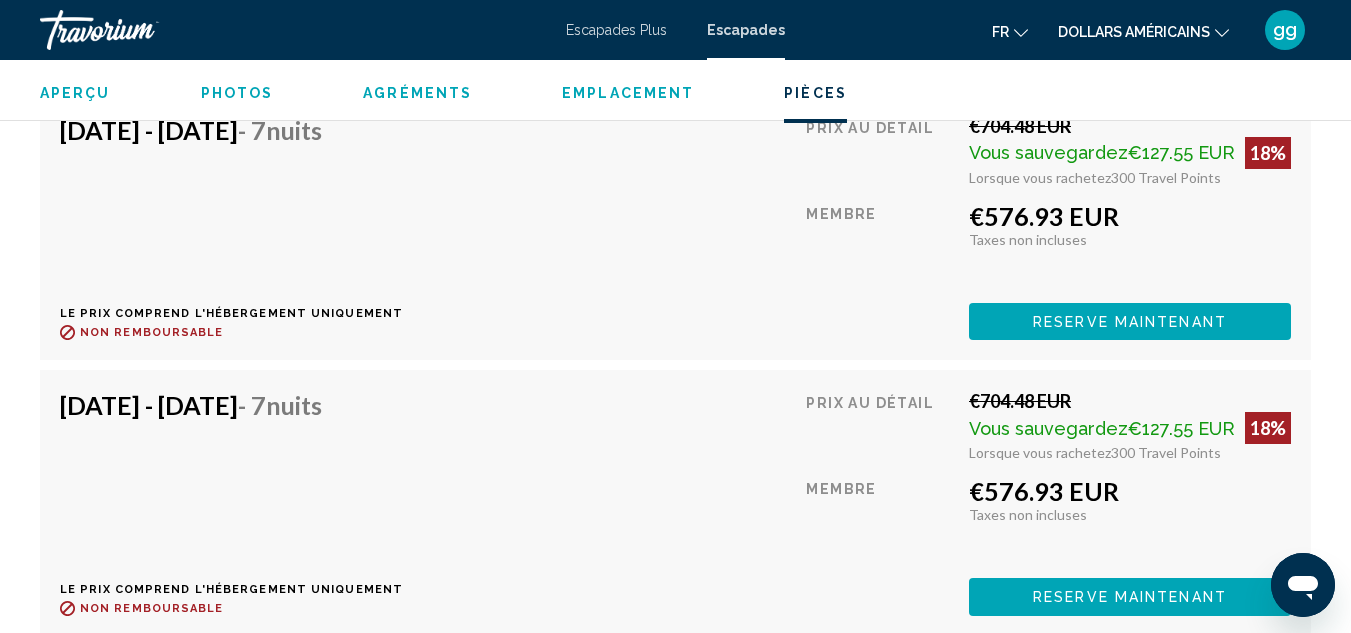 scroll, scrollTop: 7819, scrollLeft: 0, axis: vertical 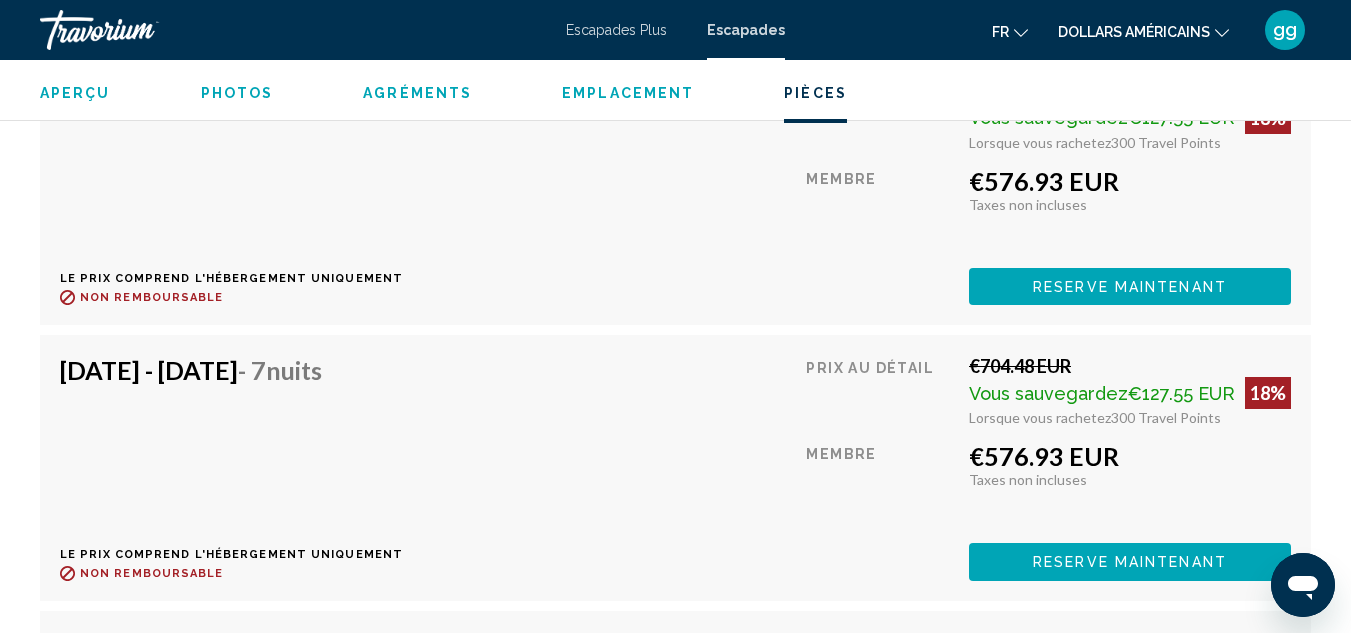 click on "€127.55 EUR" at bounding box center (1181, 393) 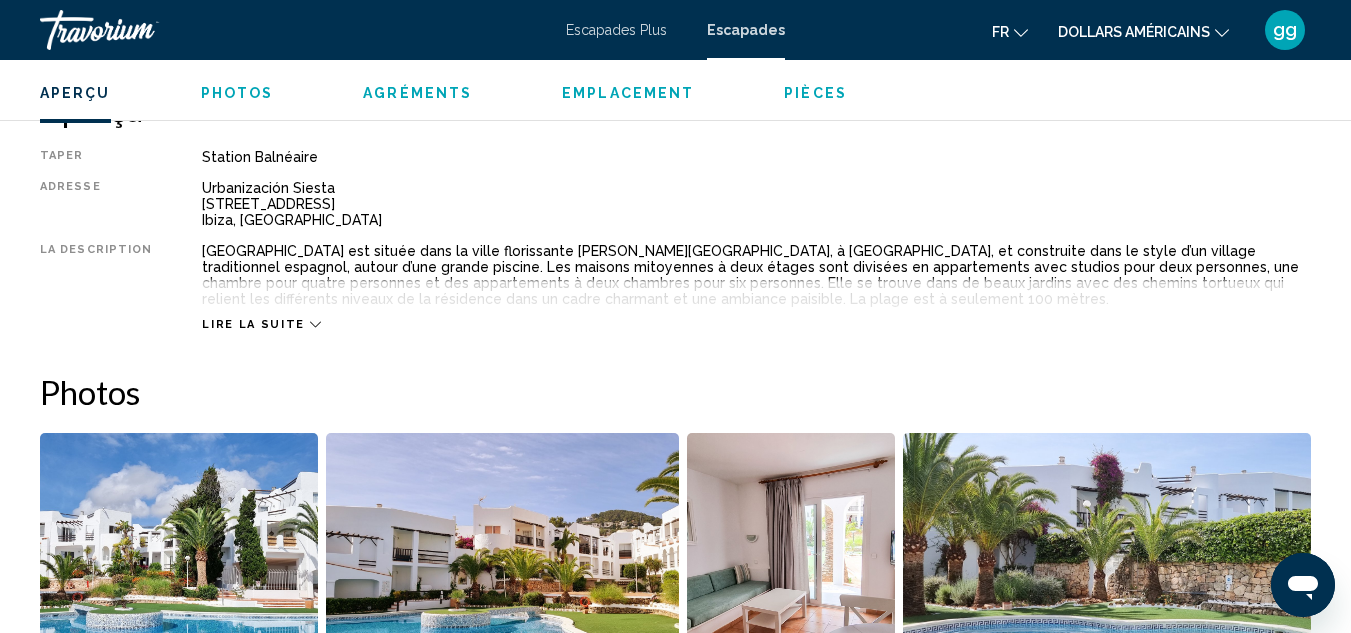 scroll, scrollTop: 1019, scrollLeft: 0, axis: vertical 